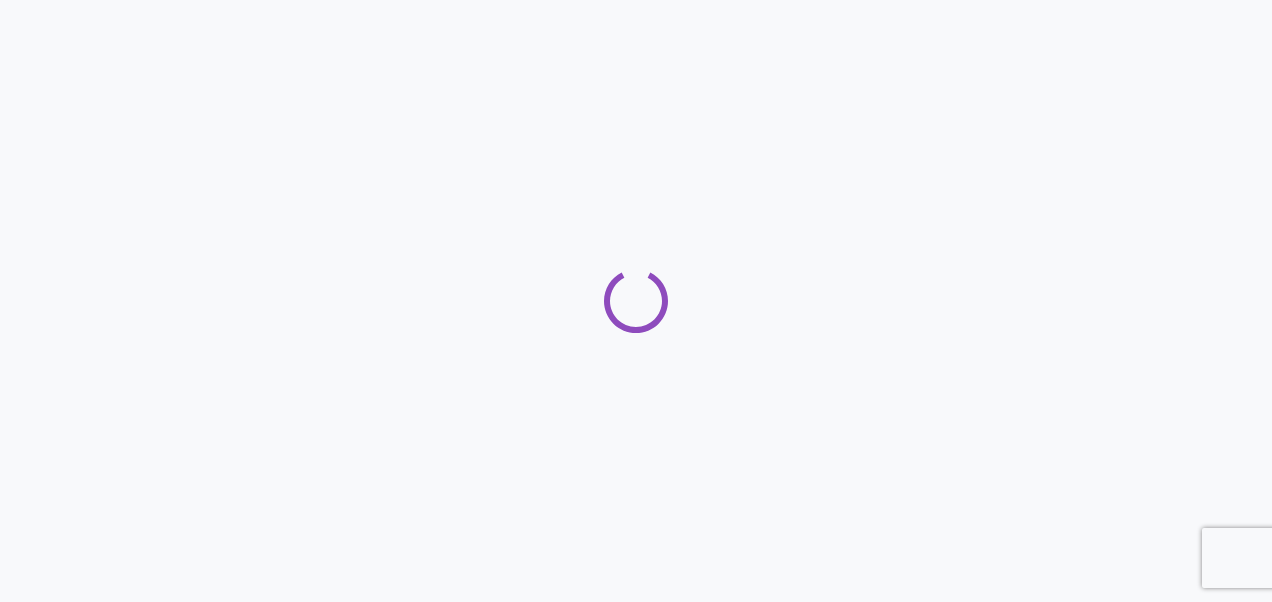 scroll, scrollTop: 0, scrollLeft: 0, axis: both 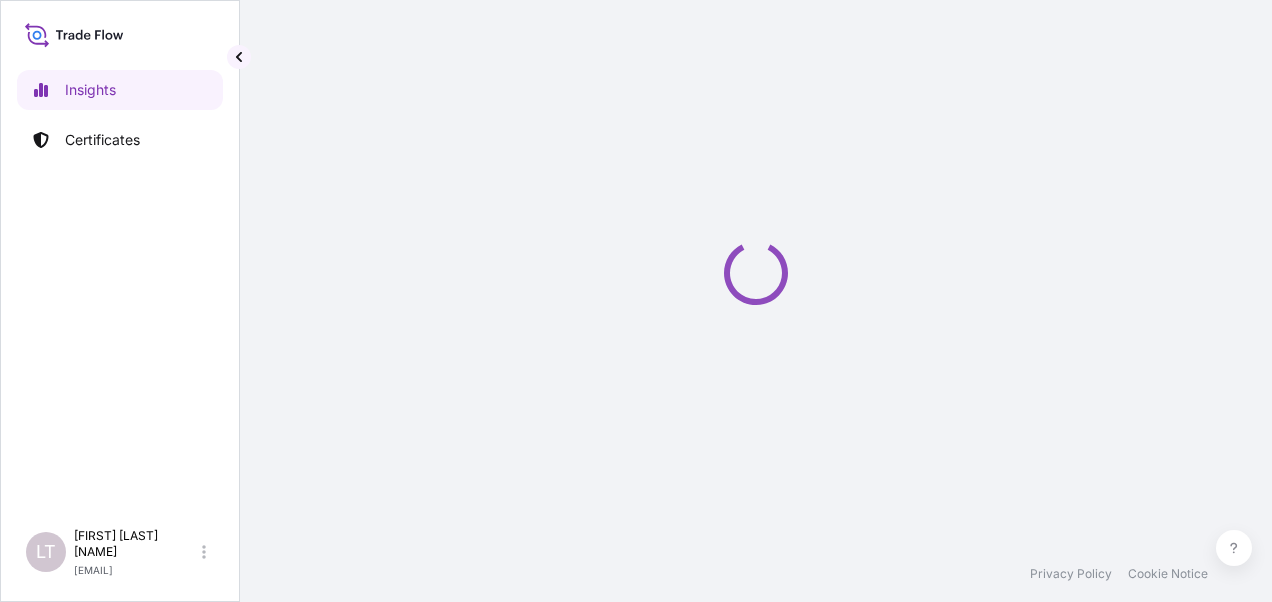 select on "2025" 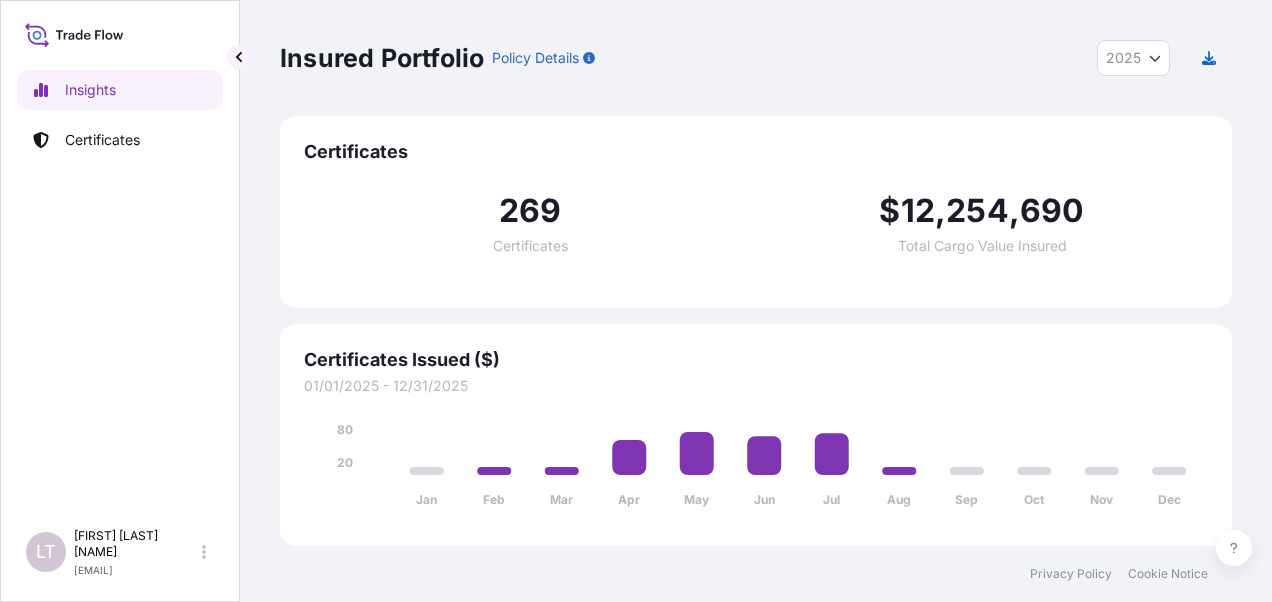 click on "Certificates [NUMBER] Certificates $ [NUMBER] , [NUMBER] , [NUMBER] Total Cargo Value Insured" at bounding box center (756, 212) 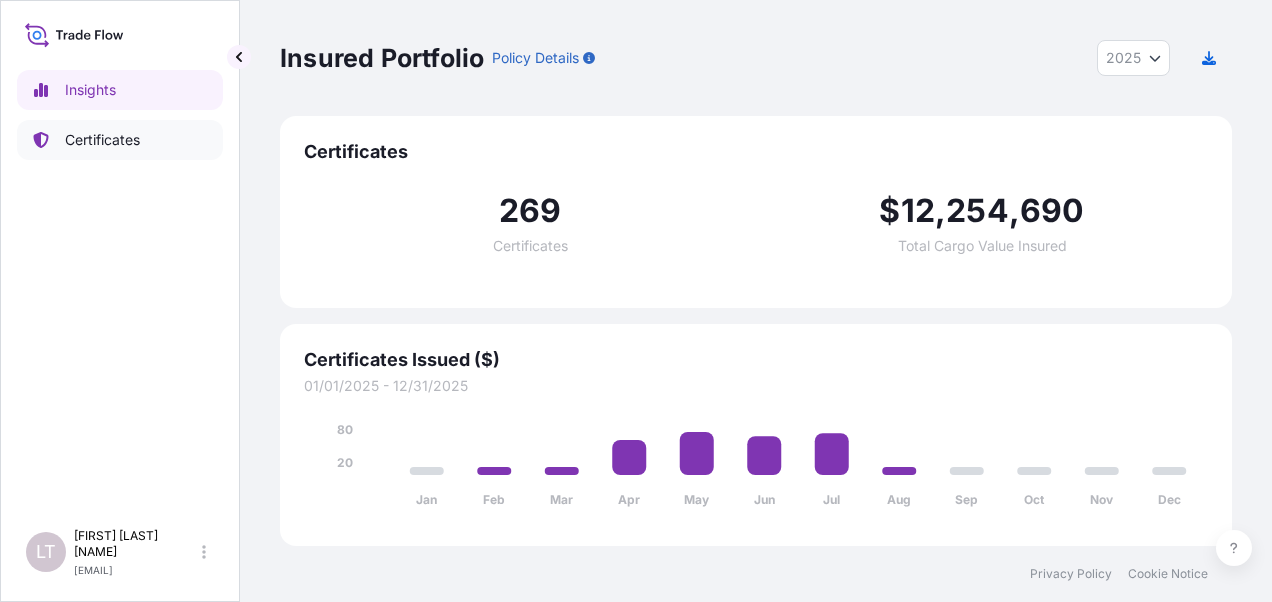 click on "Certificates" at bounding box center [102, 140] 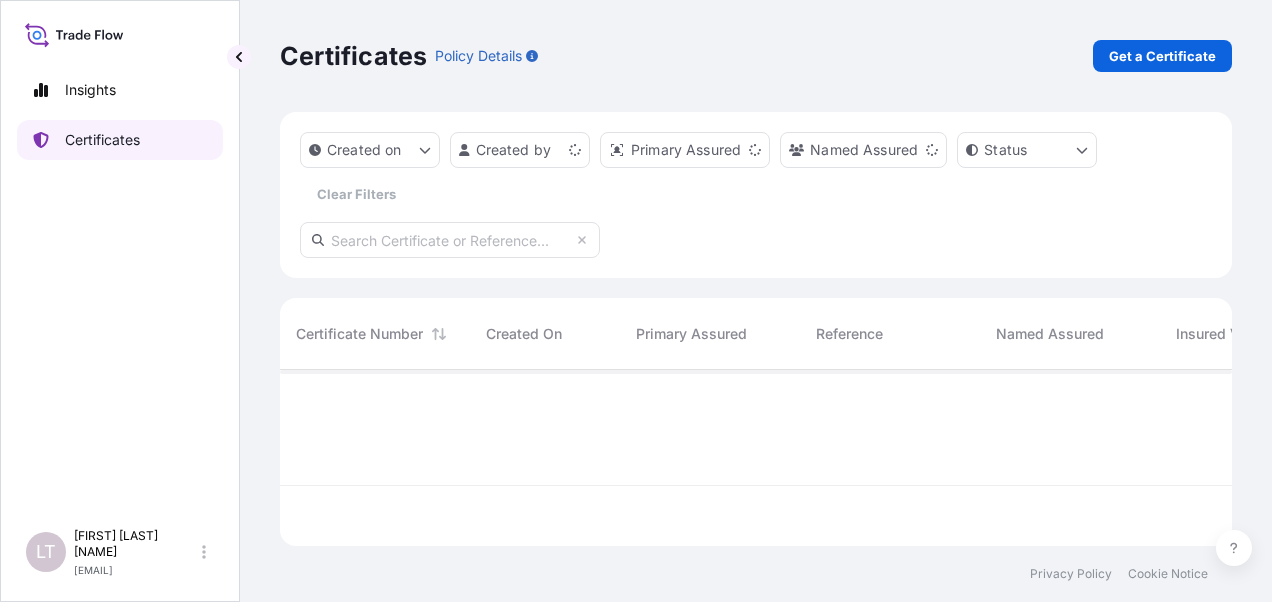 scroll, scrollTop: 16, scrollLeft: 16, axis: both 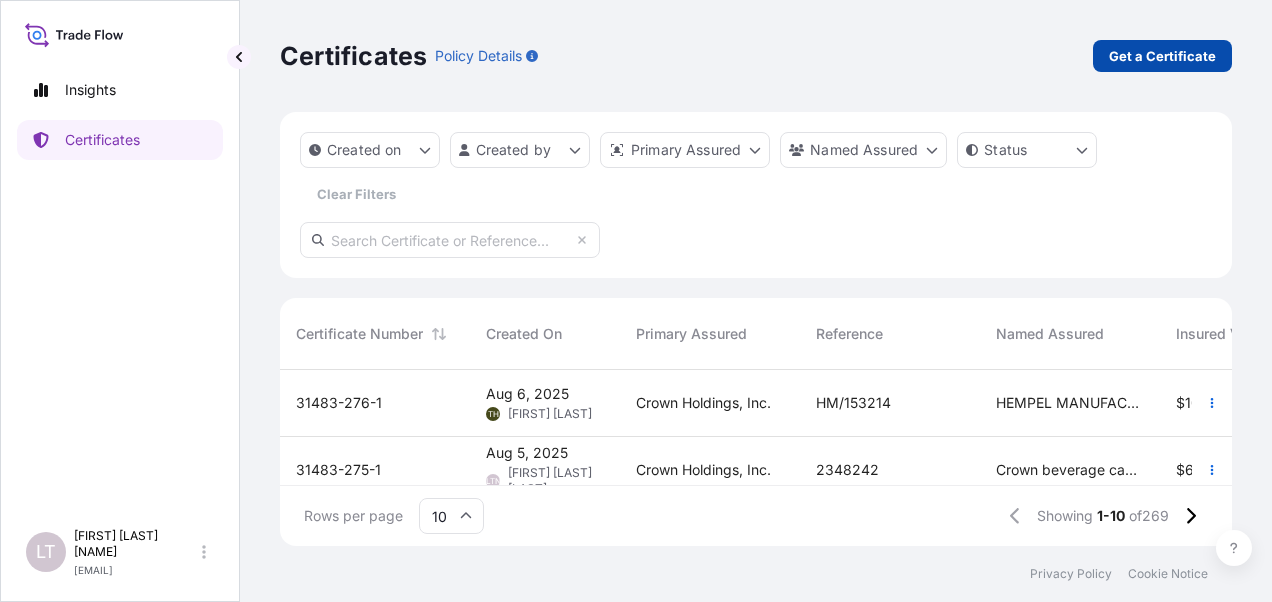 click on "Get a Certificate" at bounding box center [1162, 56] 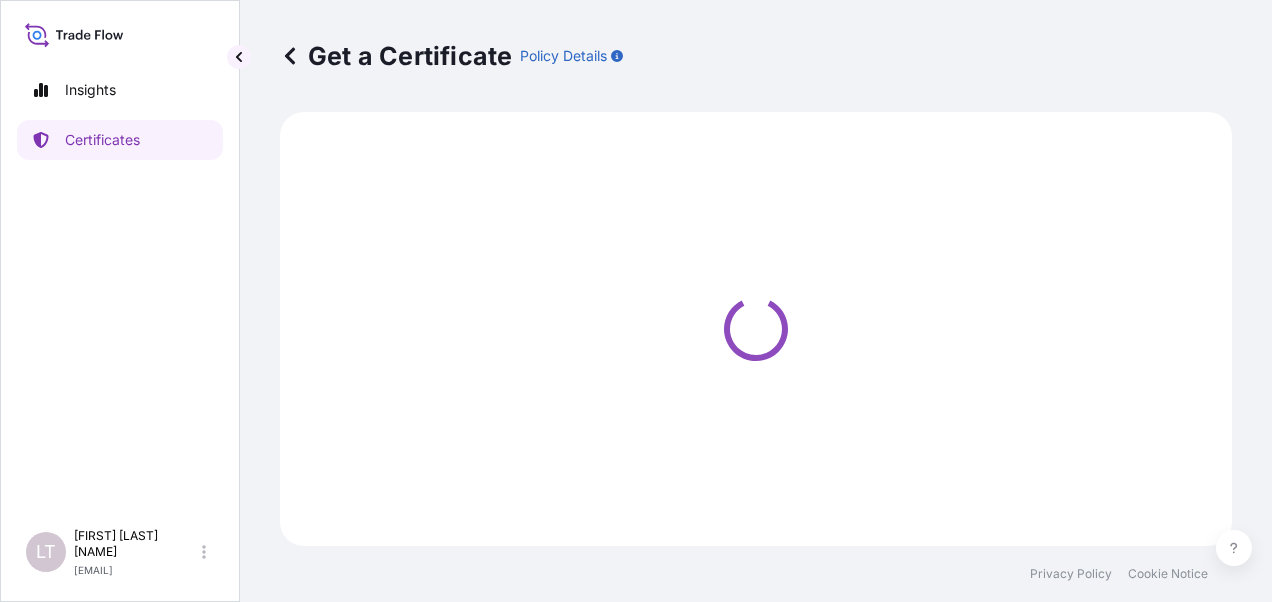 select on "Sea" 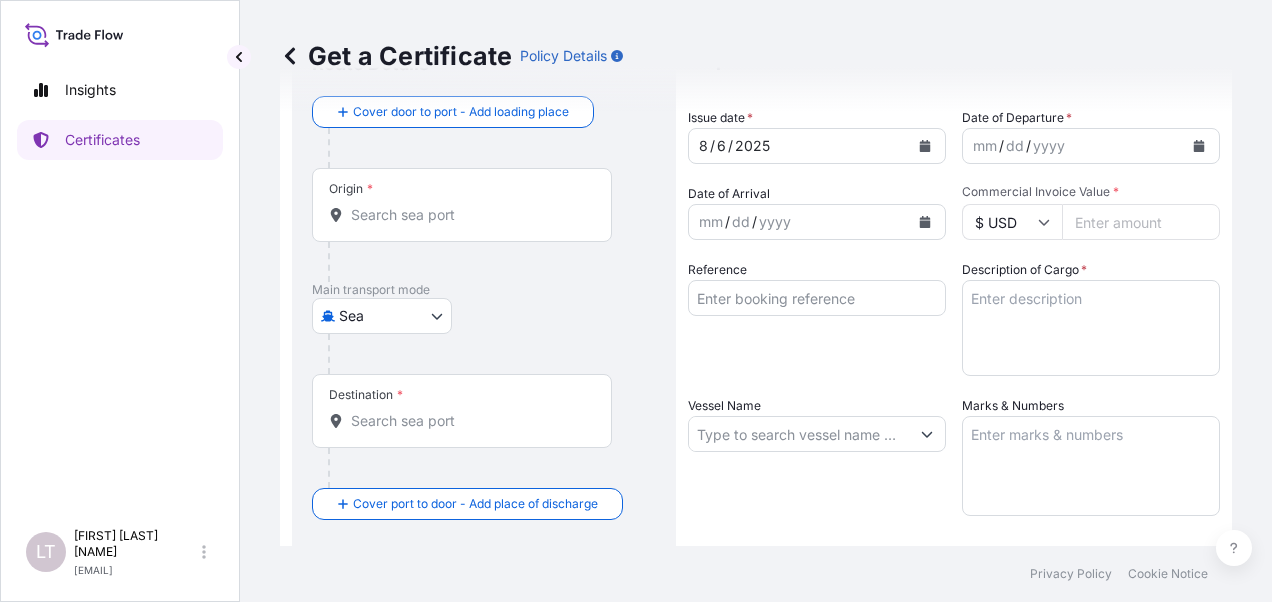 scroll, scrollTop: 0, scrollLeft: 0, axis: both 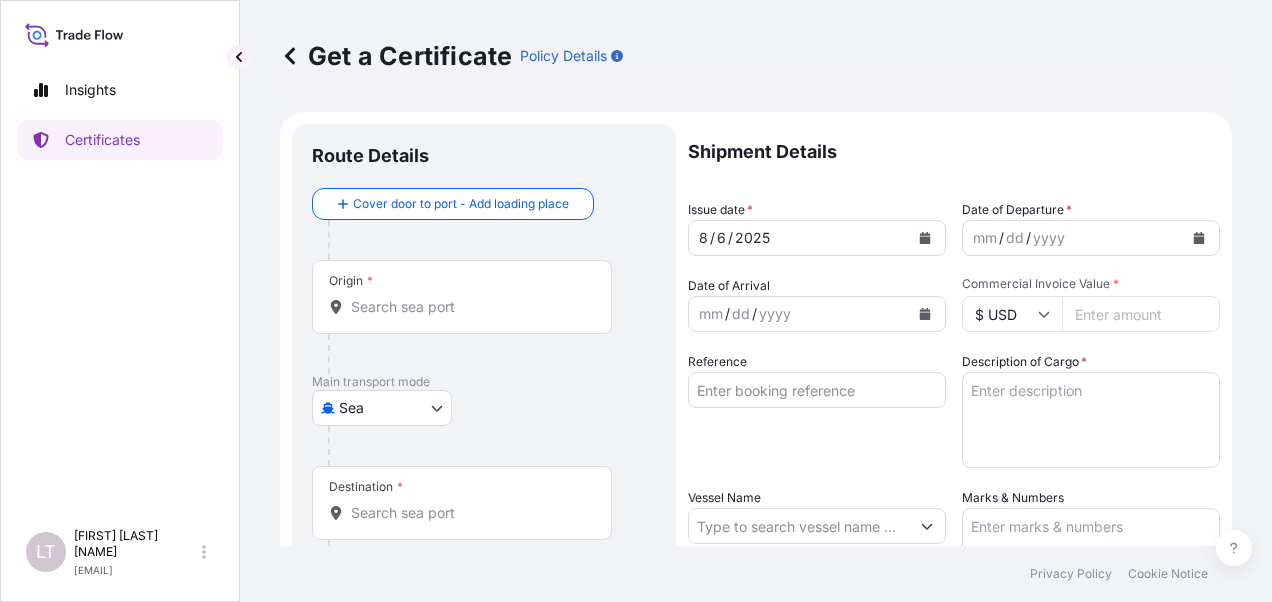 click on "Origin *" at bounding box center (469, 307) 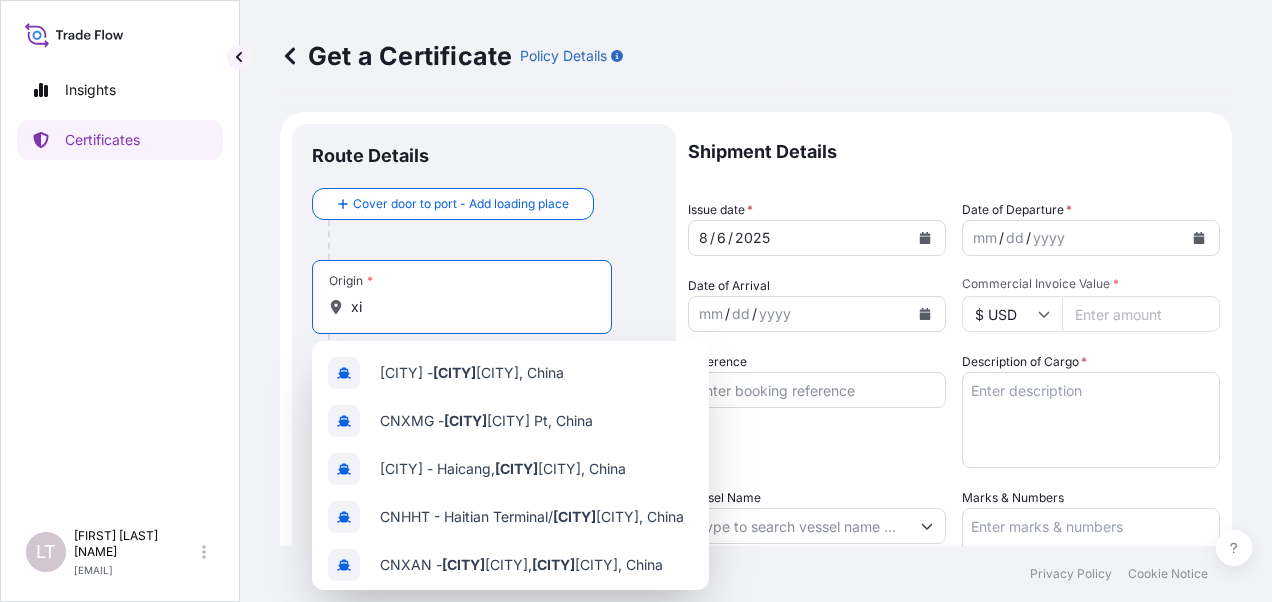 type on "x" 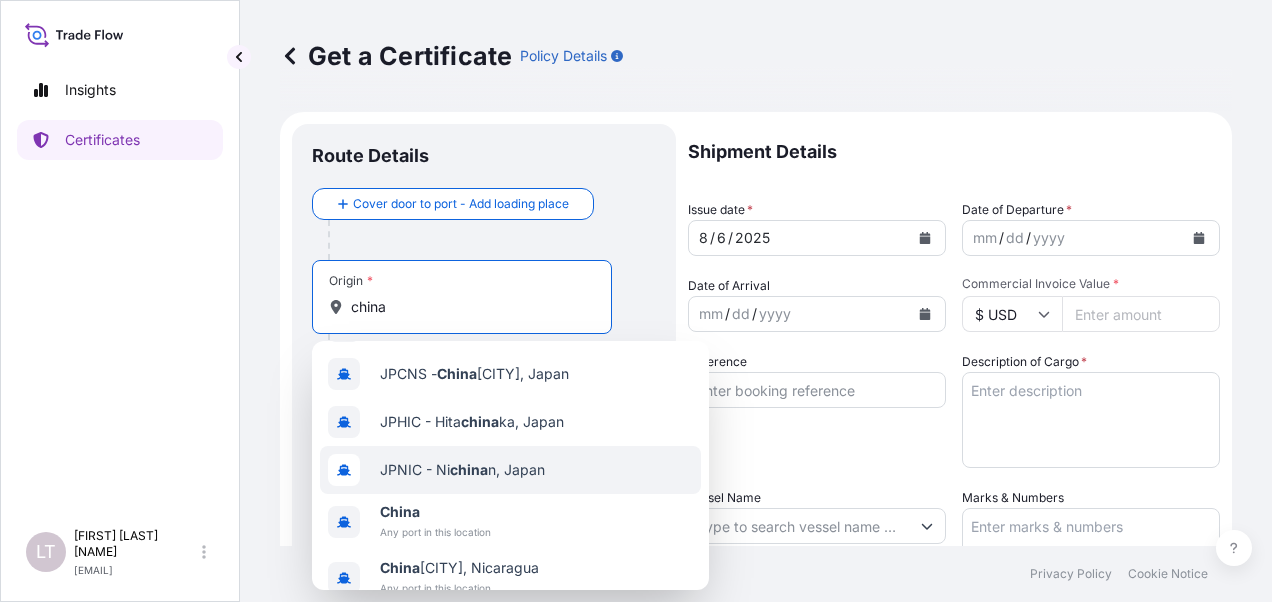scroll, scrollTop: 70, scrollLeft: 0, axis: vertical 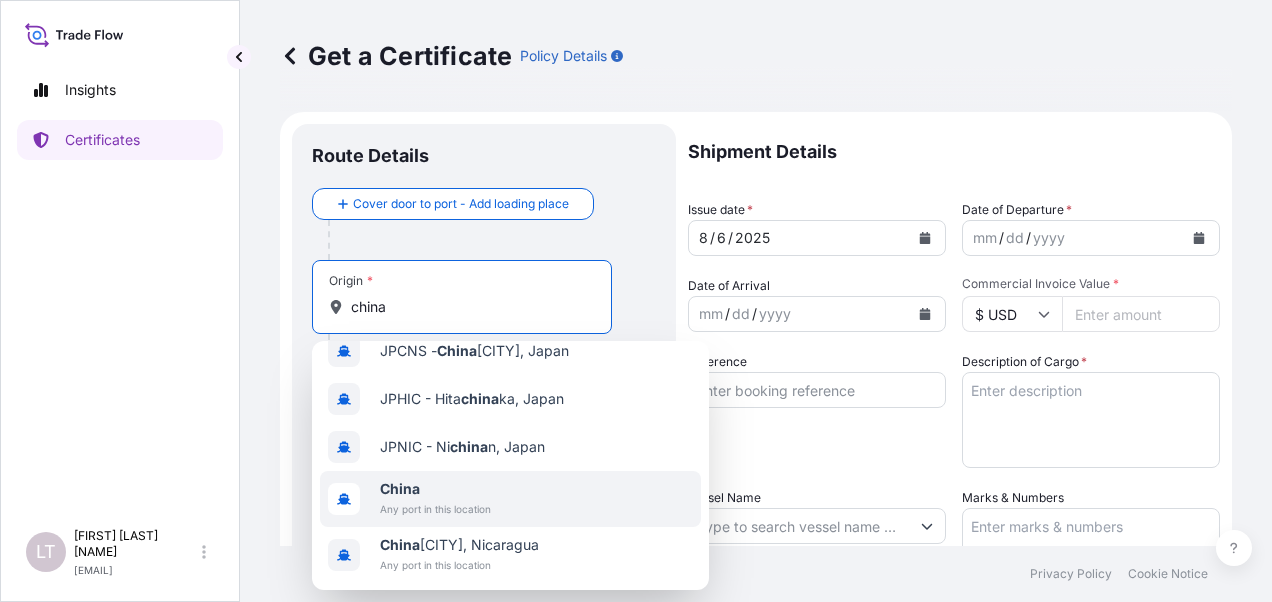 click on "Any port in this location" at bounding box center (435, 509) 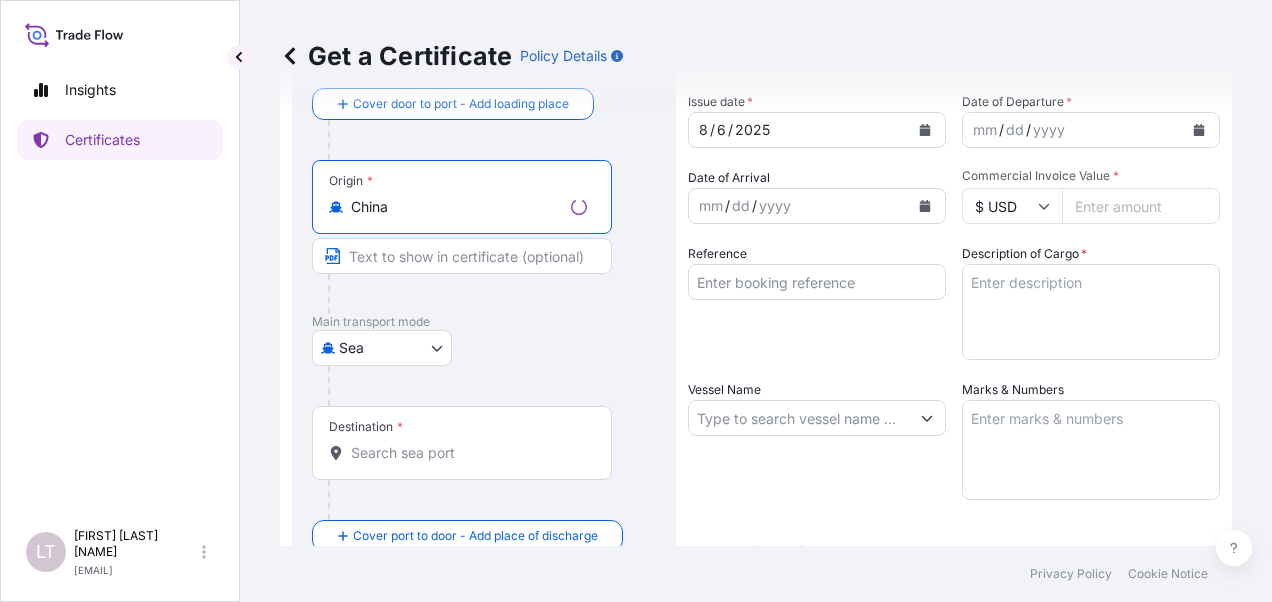 scroll, scrollTop: 200, scrollLeft: 0, axis: vertical 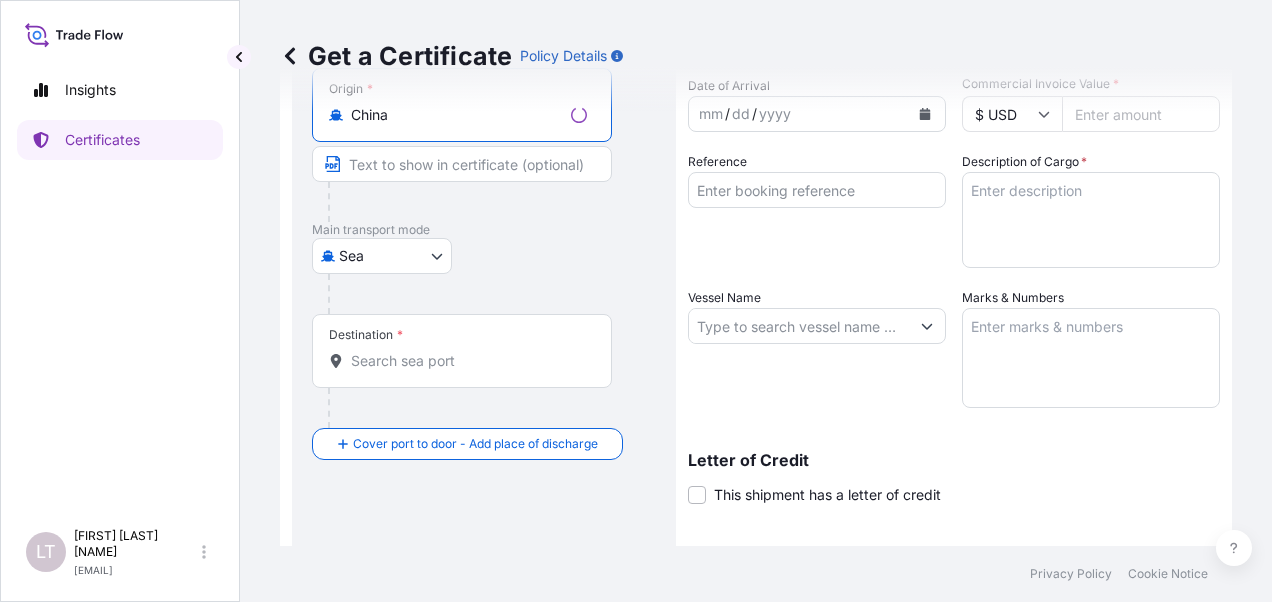 type on "China" 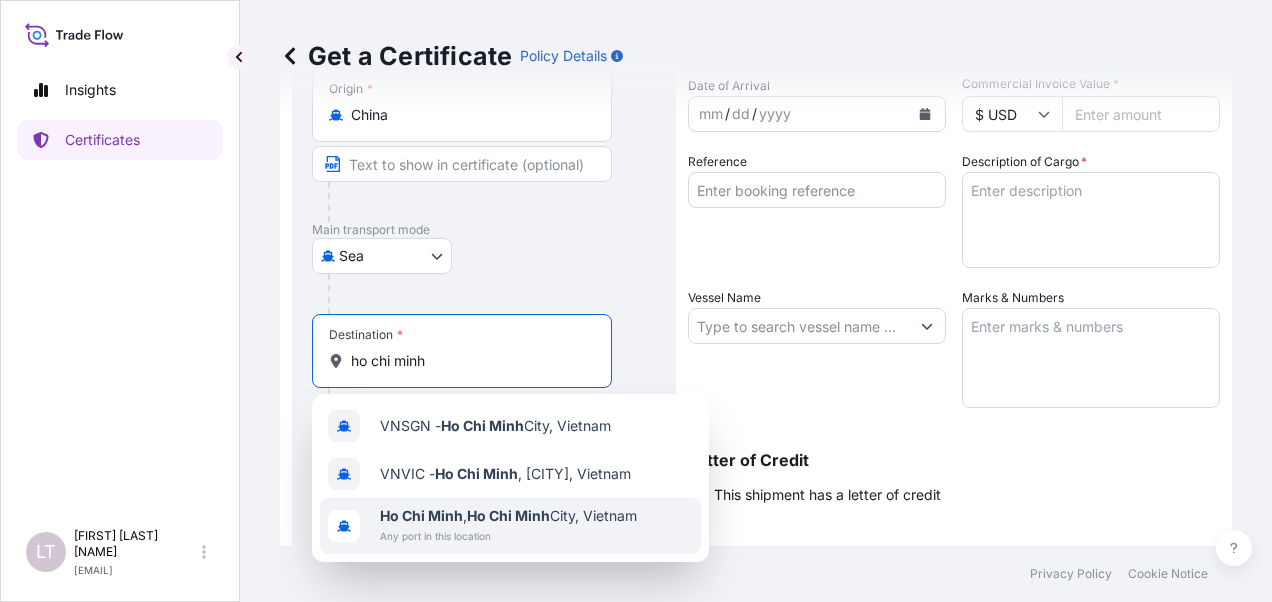 click on "Any port in this location" at bounding box center (508, 536) 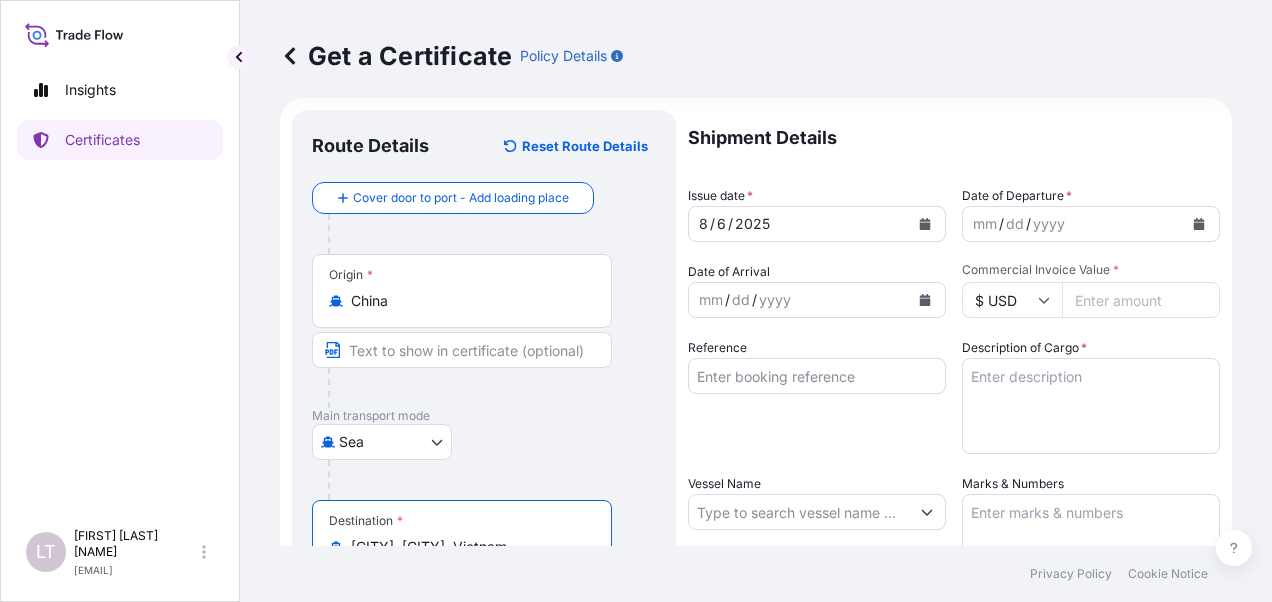 scroll, scrollTop: 0, scrollLeft: 0, axis: both 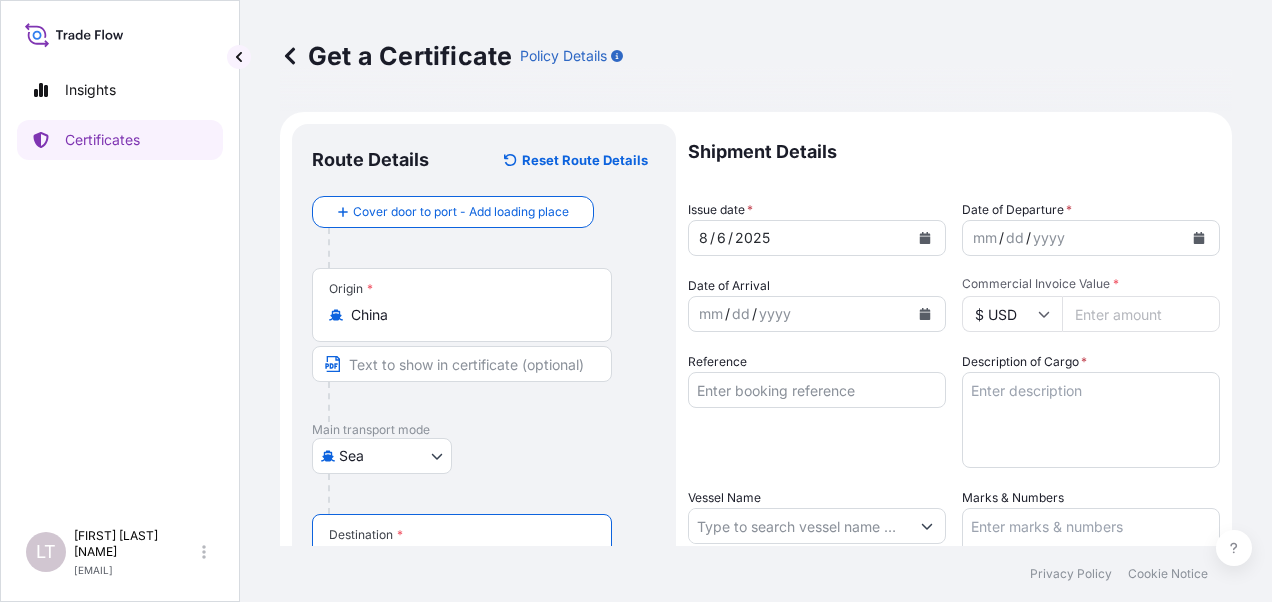 type on "[CITY], [CITY], Vietnam" 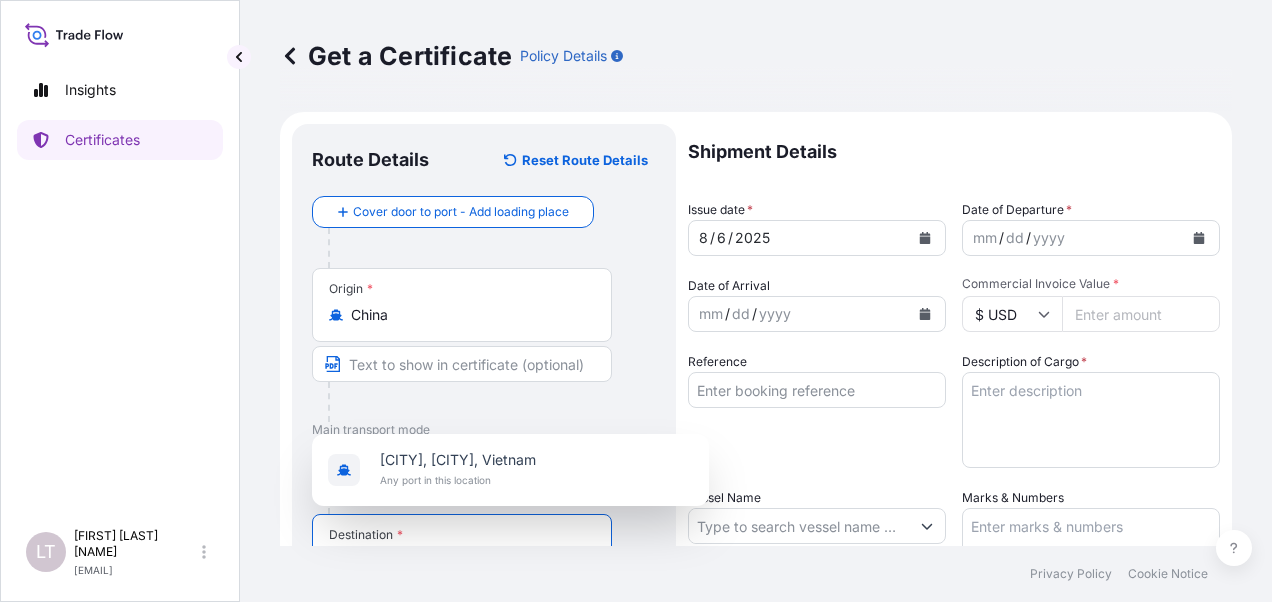 click 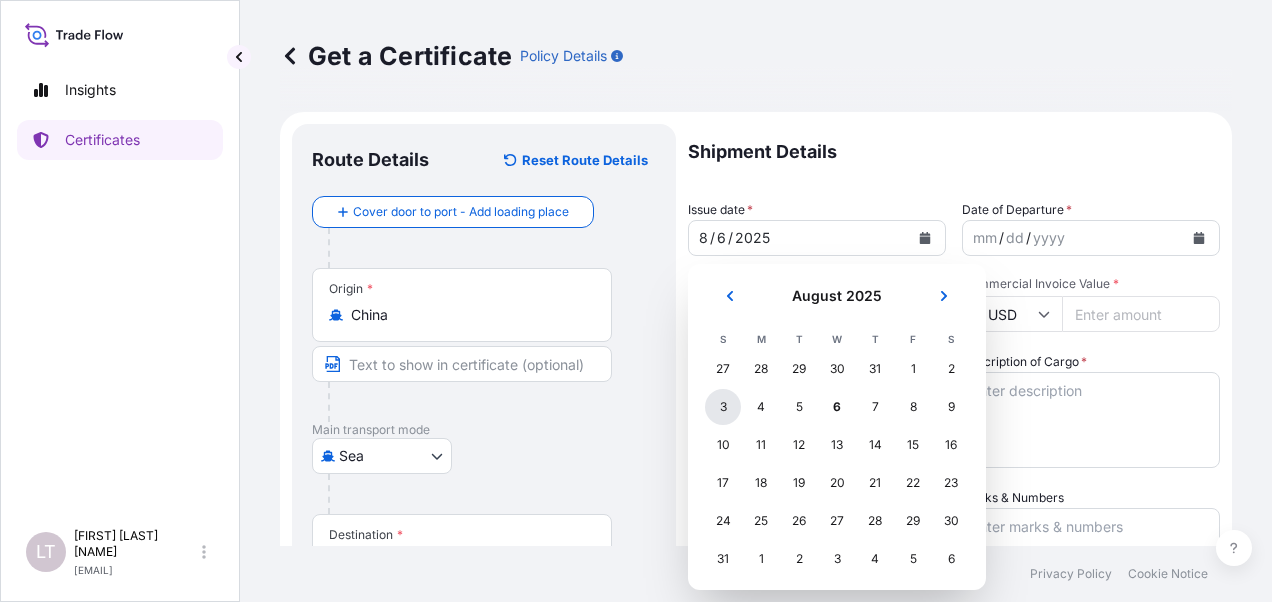 click on "3" at bounding box center (723, 407) 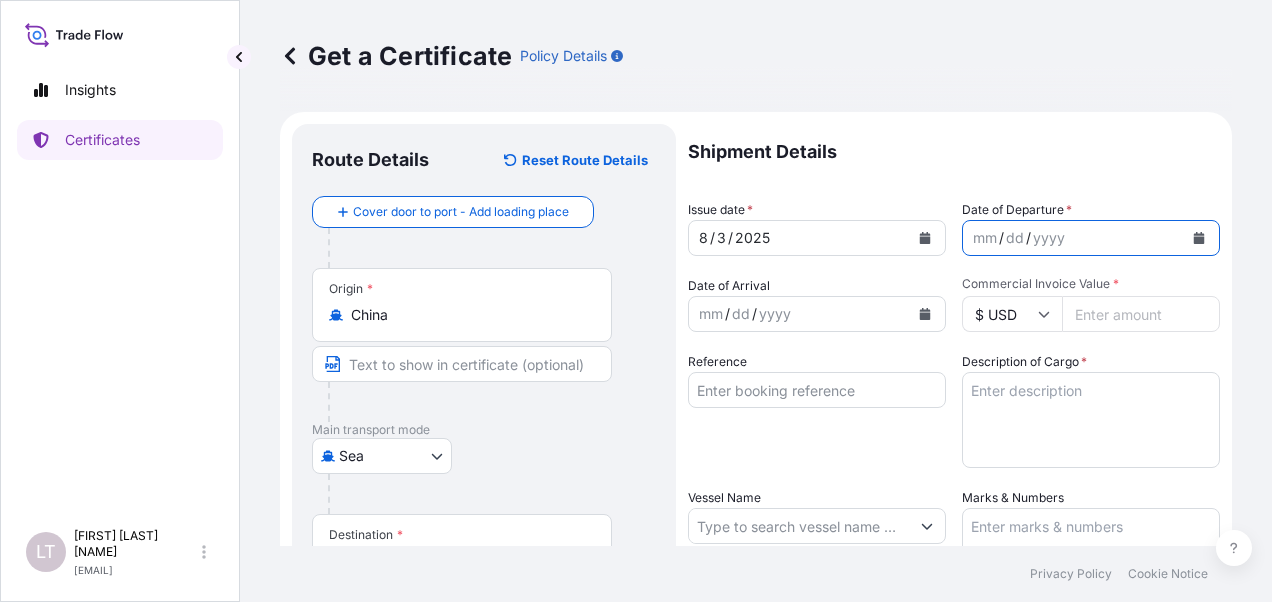 click 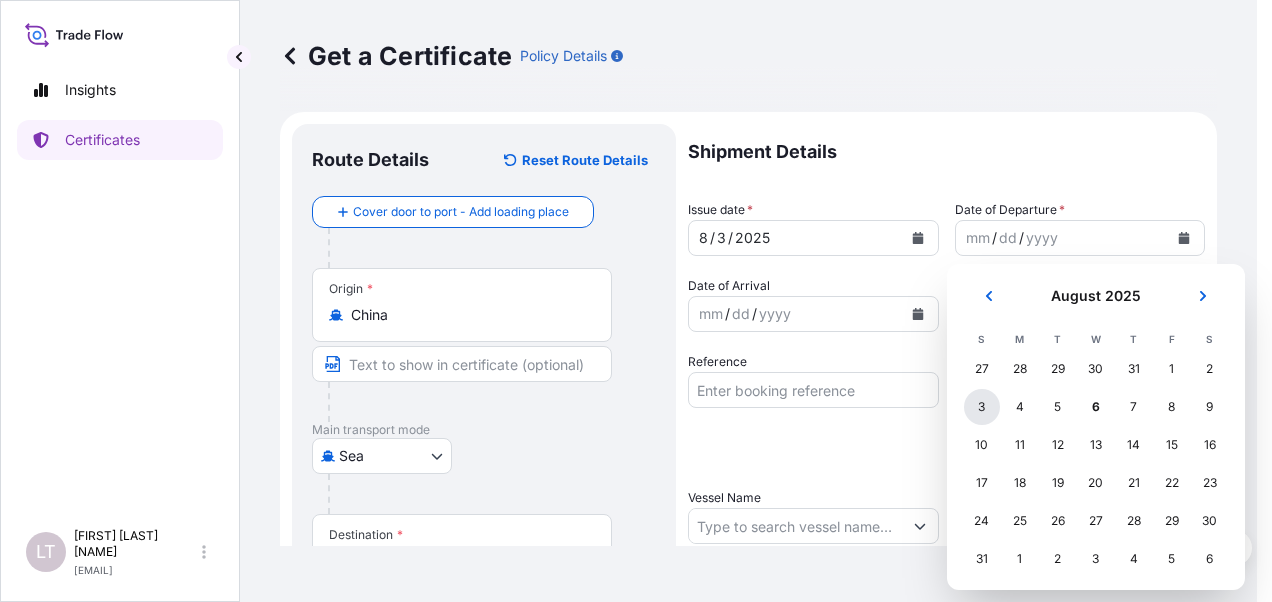 click on "3" at bounding box center (982, 407) 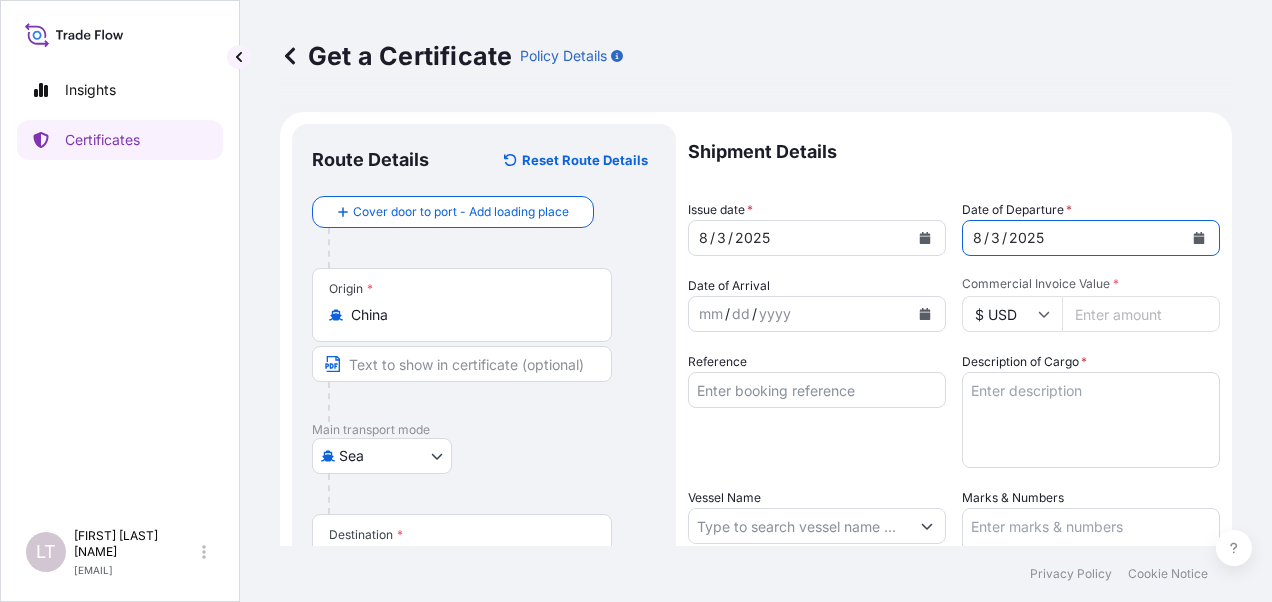 click at bounding box center [925, 314] 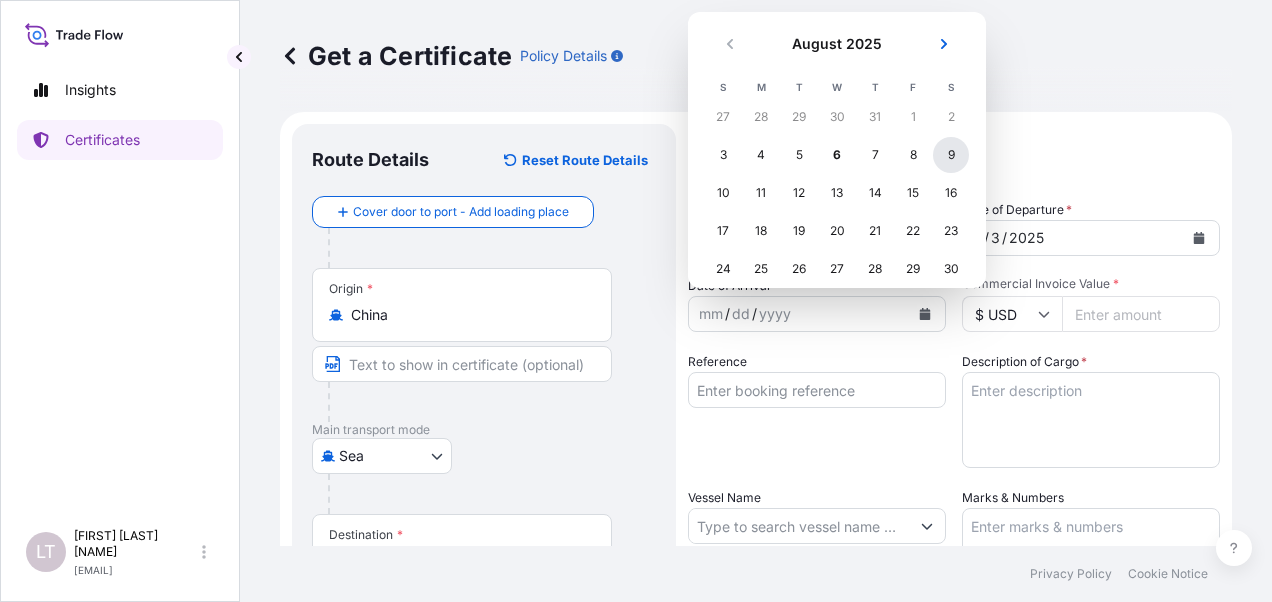 click on "9" at bounding box center (951, 155) 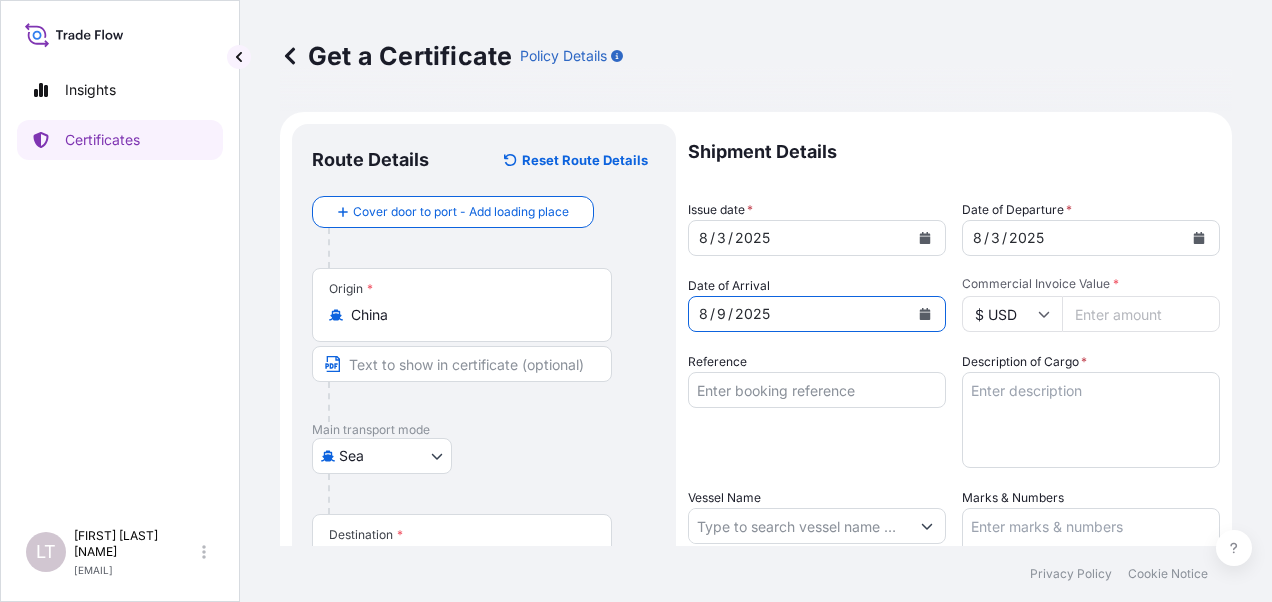 type 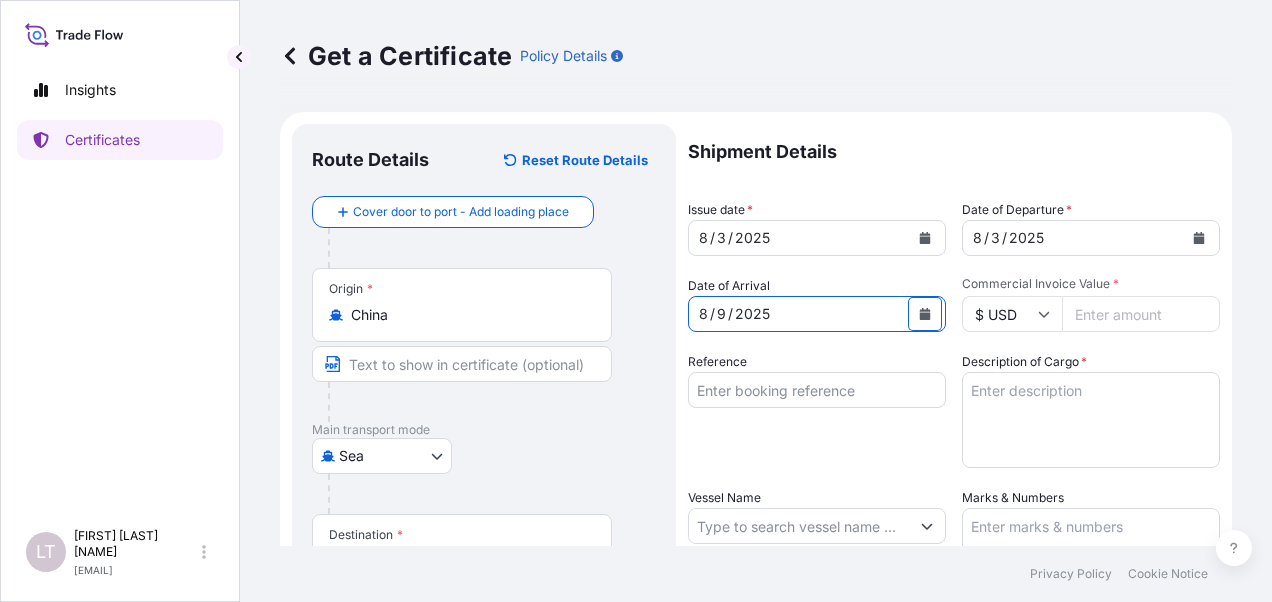 click on "Commercial Invoice Value    *" at bounding box center (1141, 314) 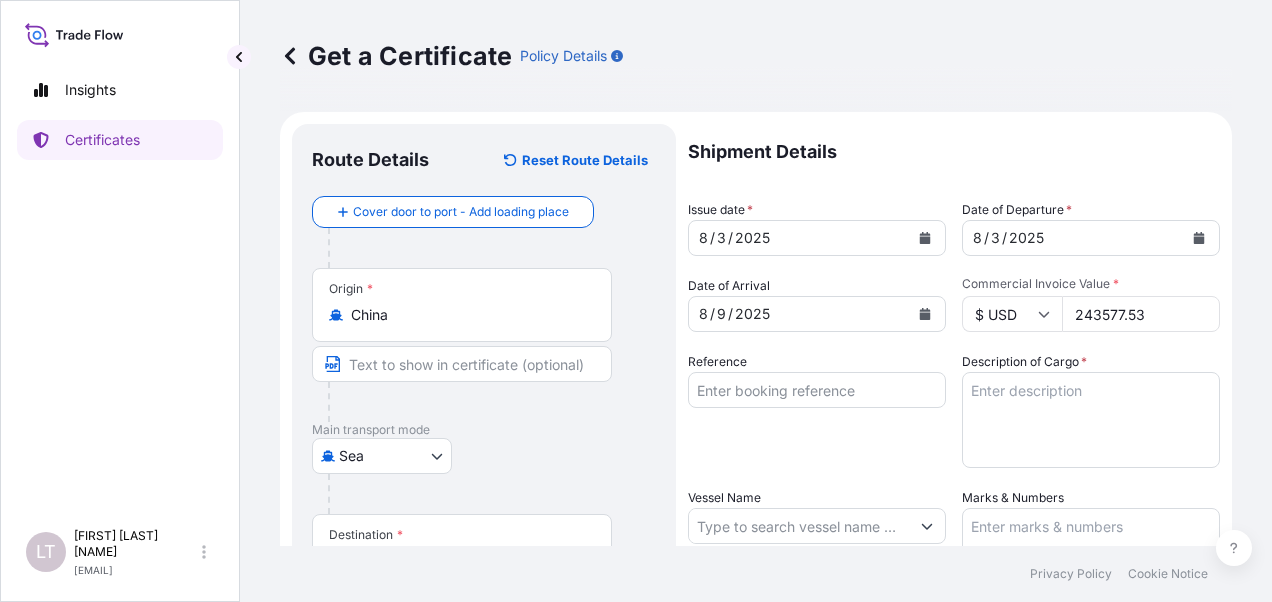 type on "243577.53" 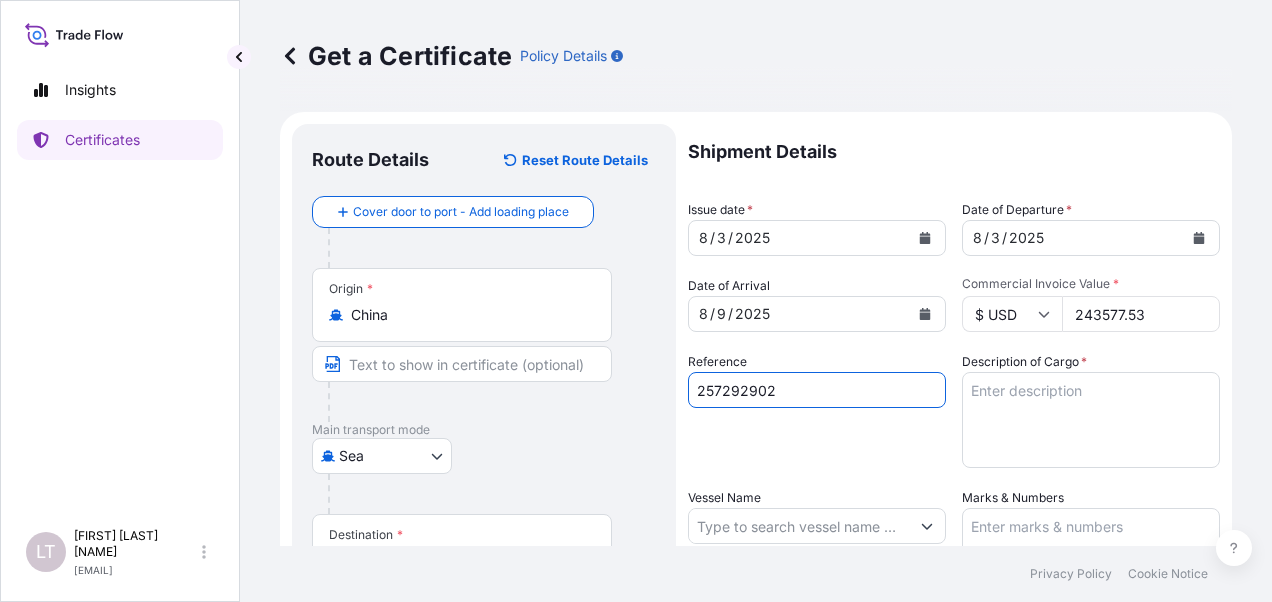 type on "257292902" 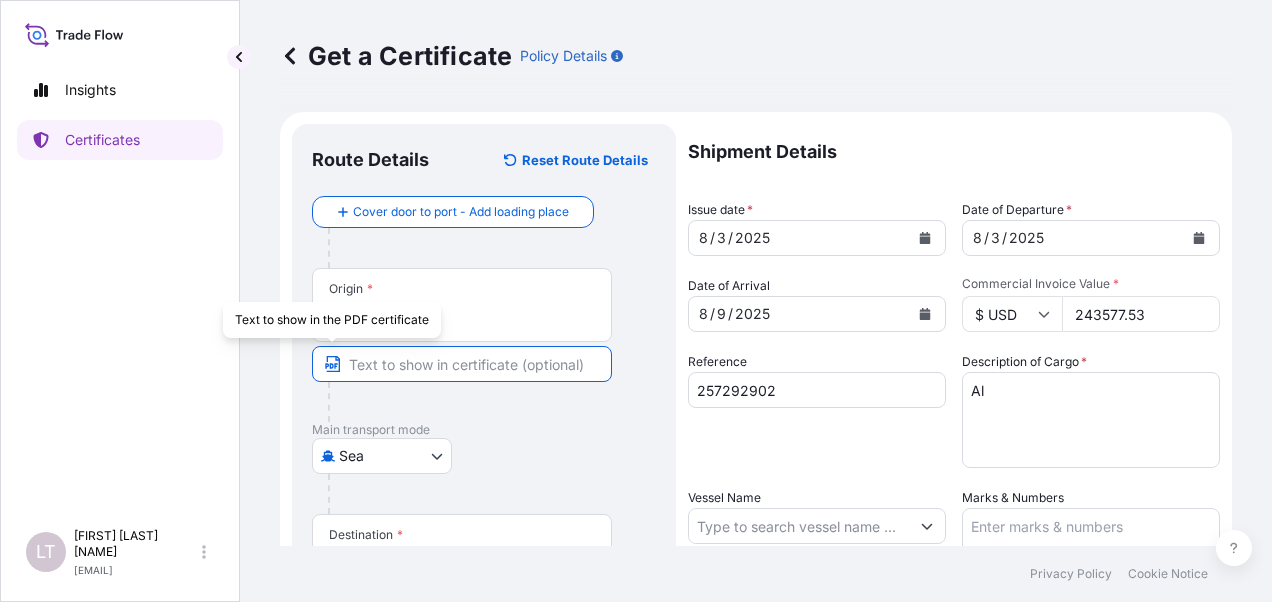 click at bounding box center [462, 364] 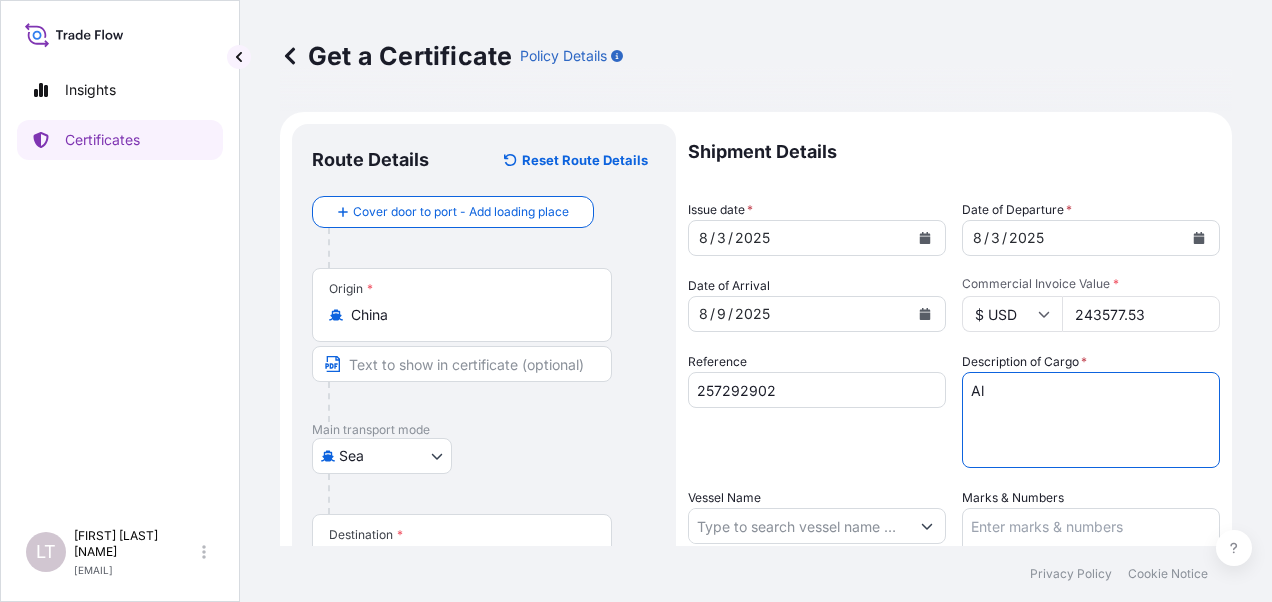 drag, startPoint x: 1005, startPoint y: 394, endPoint x: 928, endPoint y: 390, distance: 77.10383 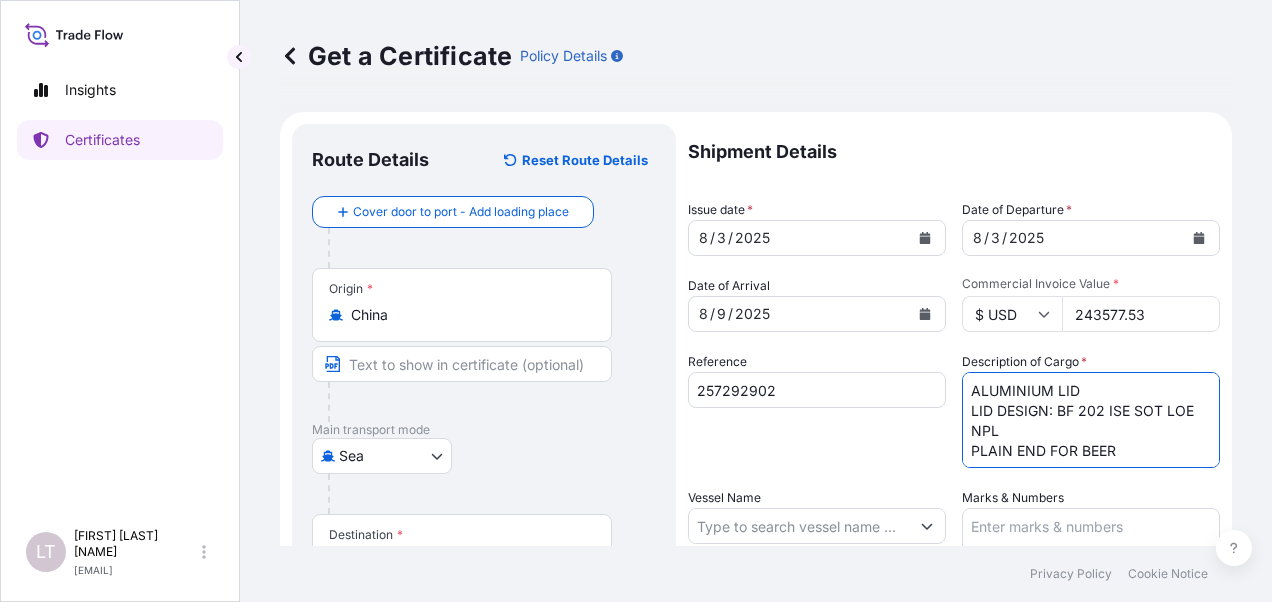 click on "ALUMINIUM LID
LID DESIGN: BF 202 ISE SOT LOE NPL
PLAIN END FOR BEER" at bounding box center (1091, 420) 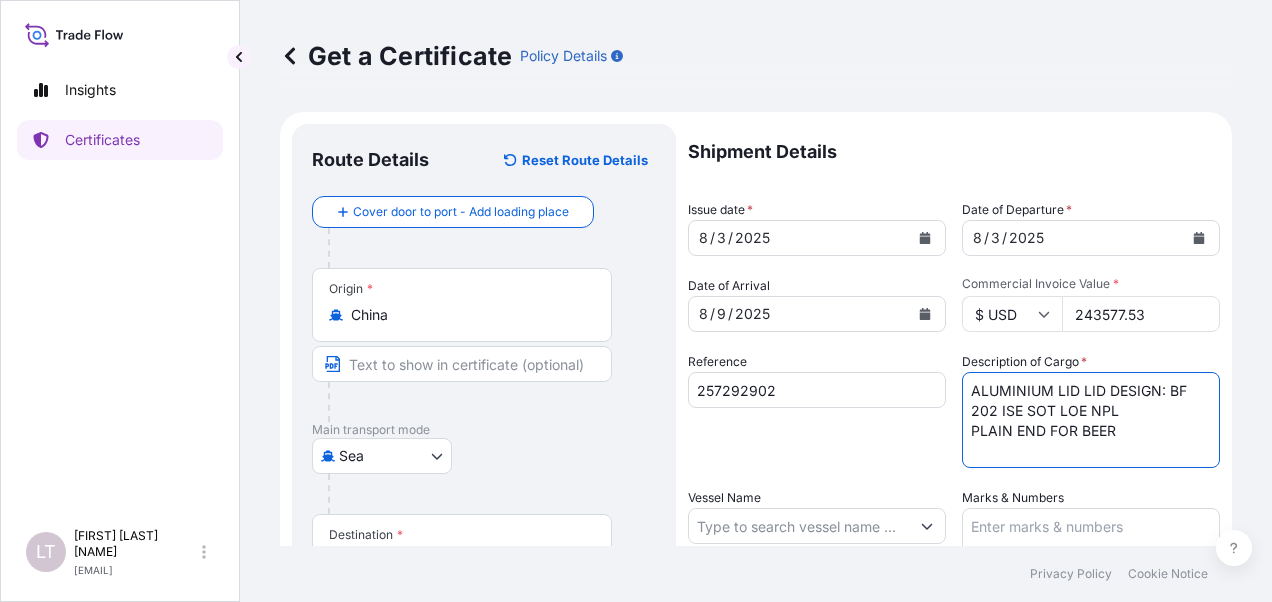 click on "ALUMINIUM LID LID DESIGN: BF 202 ISE SOT LOE NPL
PLAIN END FOR BEER" at bounding box center [1091, 420] 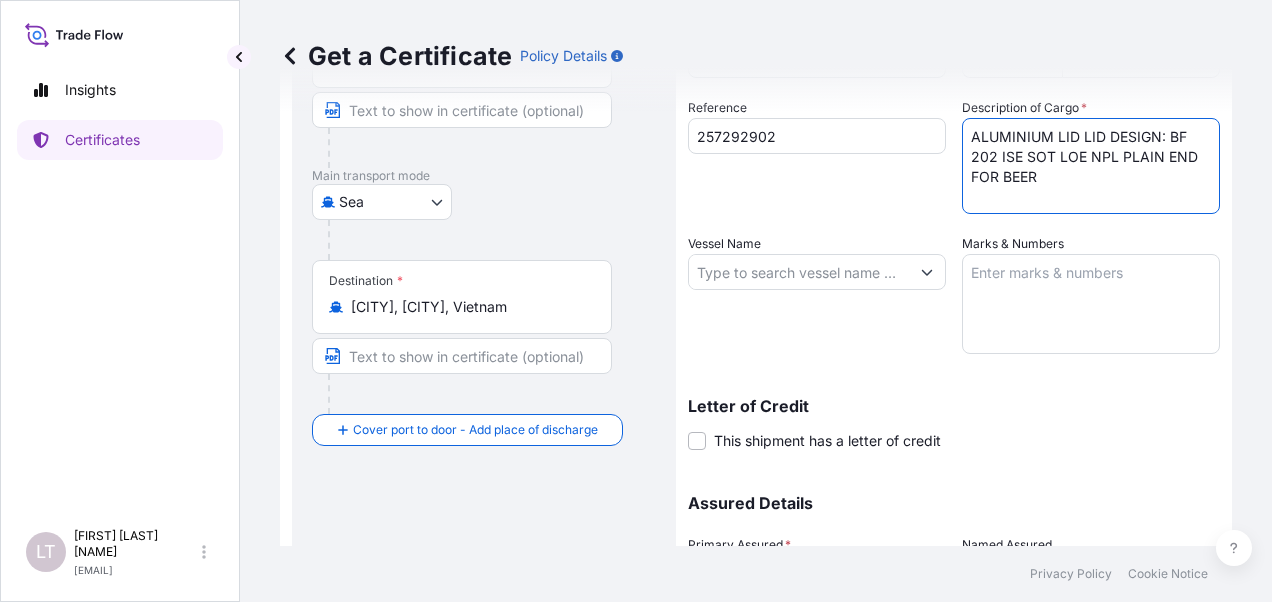 scroll, scrollTop: 300, scrollLeft: 0, axis: vertical 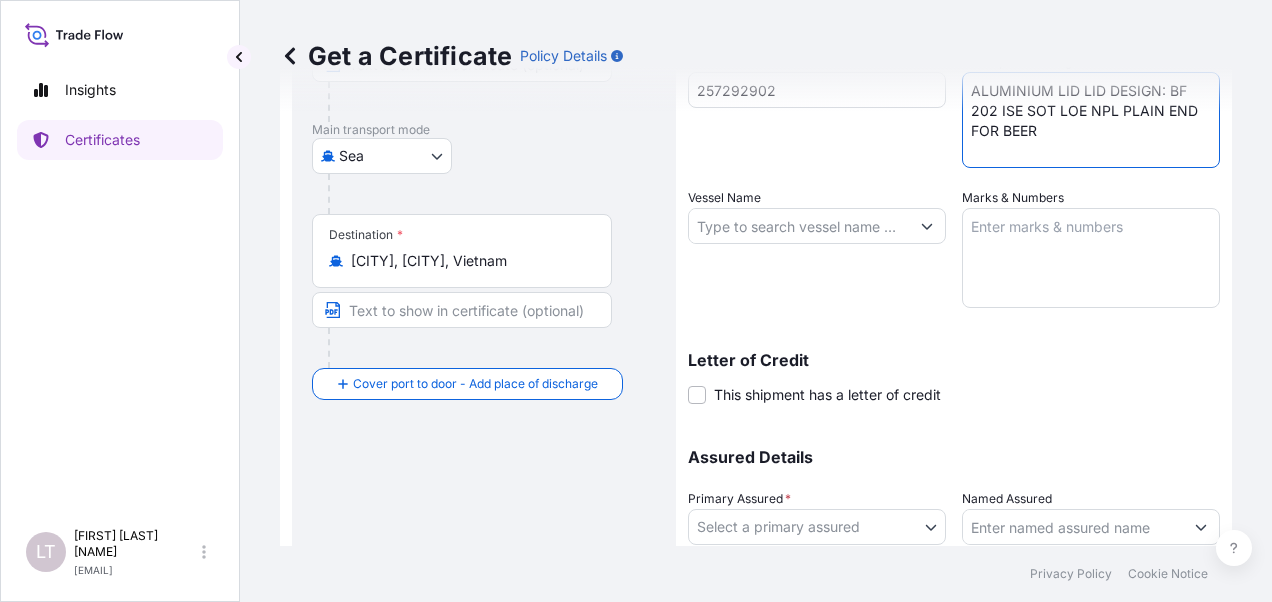 type on "ALUMINIUM LID LID DESIGN: BF 202 ISE SOT LOE NPL PLAIN END FOR BEER" 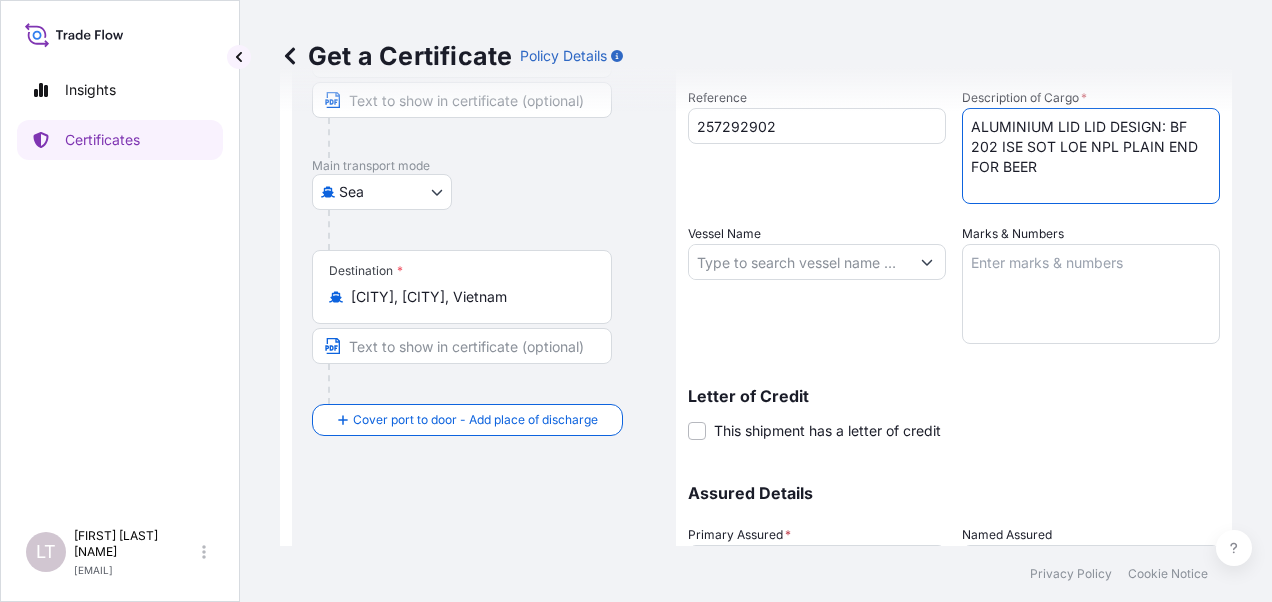 scroll, scrollTop: 146, scrollLeft: 0, axis: vertical 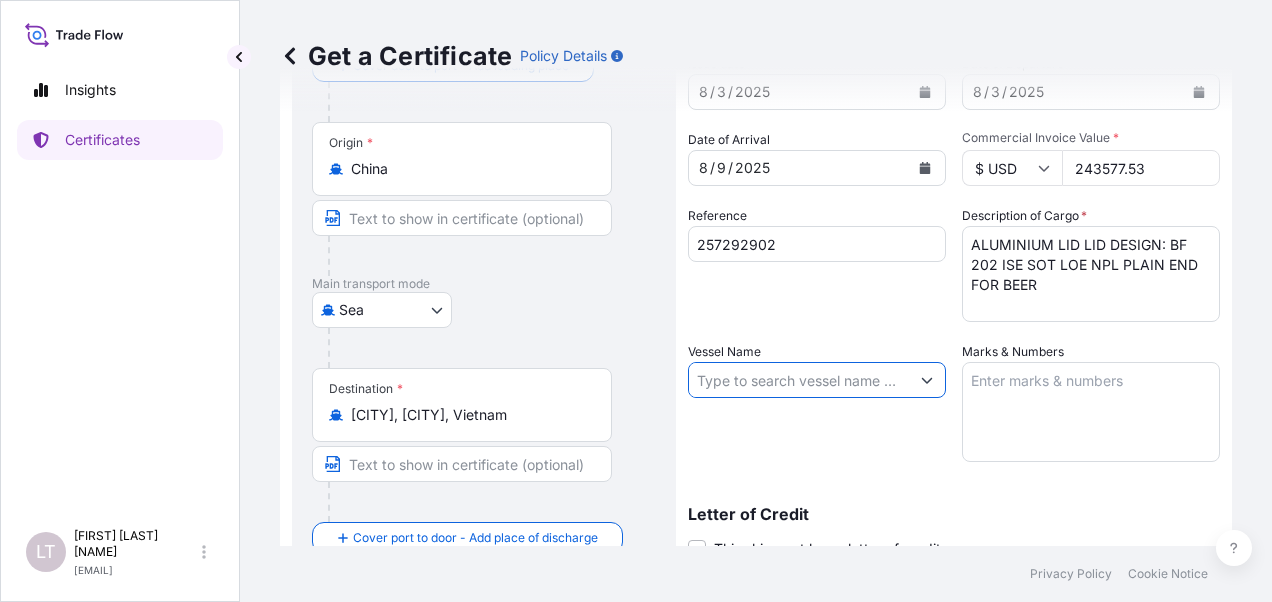click on "Vessel Name" at bounding box center [799, 380] 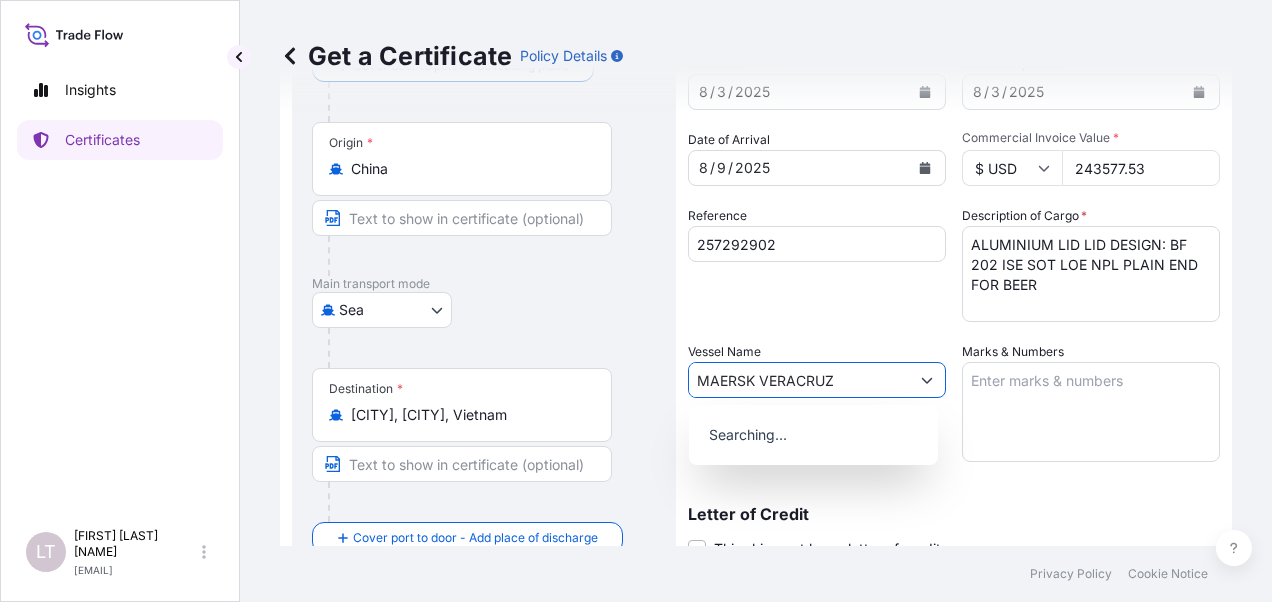 paste on "531S" 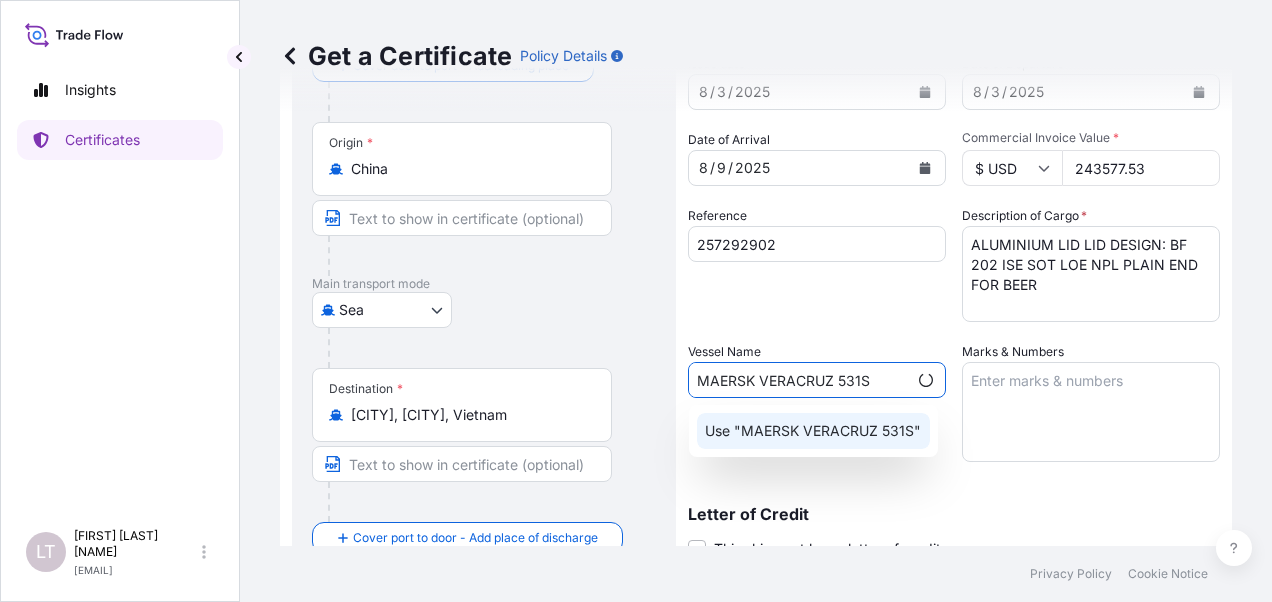 click on "Use "MAERSK VERACRUZ 531S"" 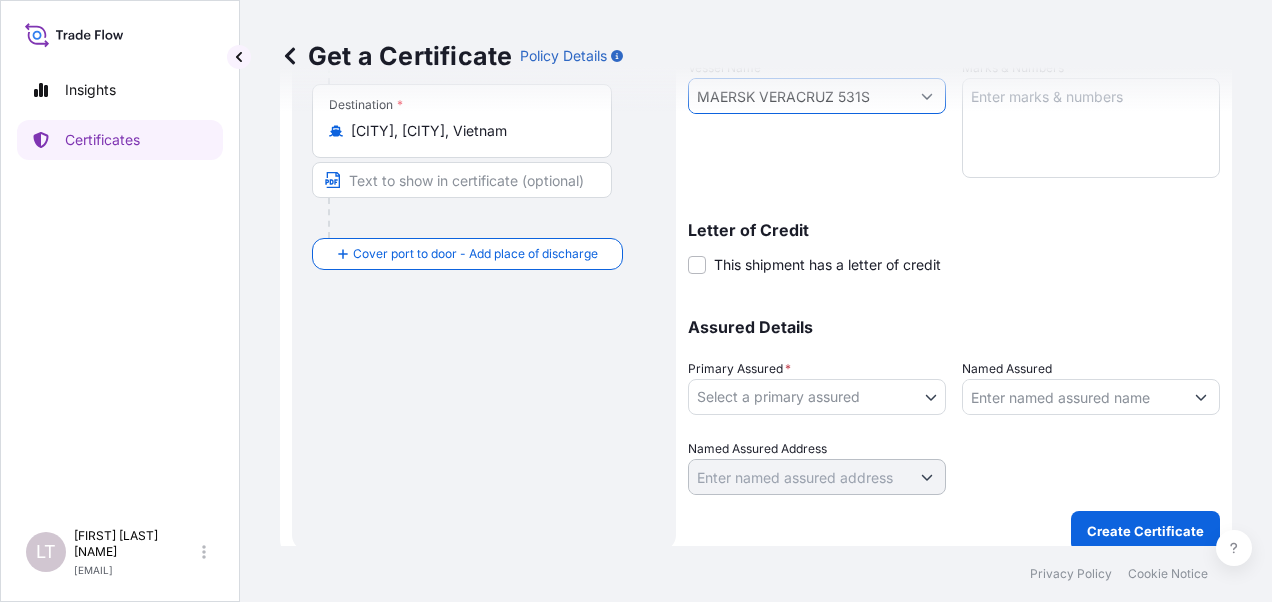 scroll, scrollTop: 446, scrollLeft: 0, axis: vertical 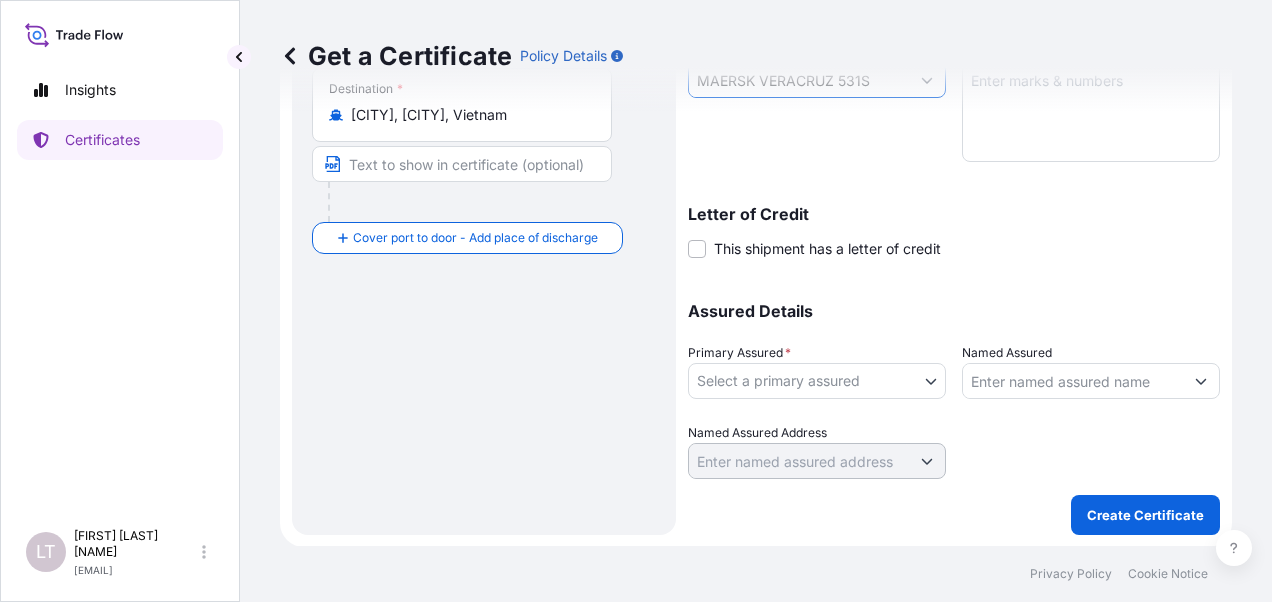 type on "MAERSK VERACRUZ 531S" 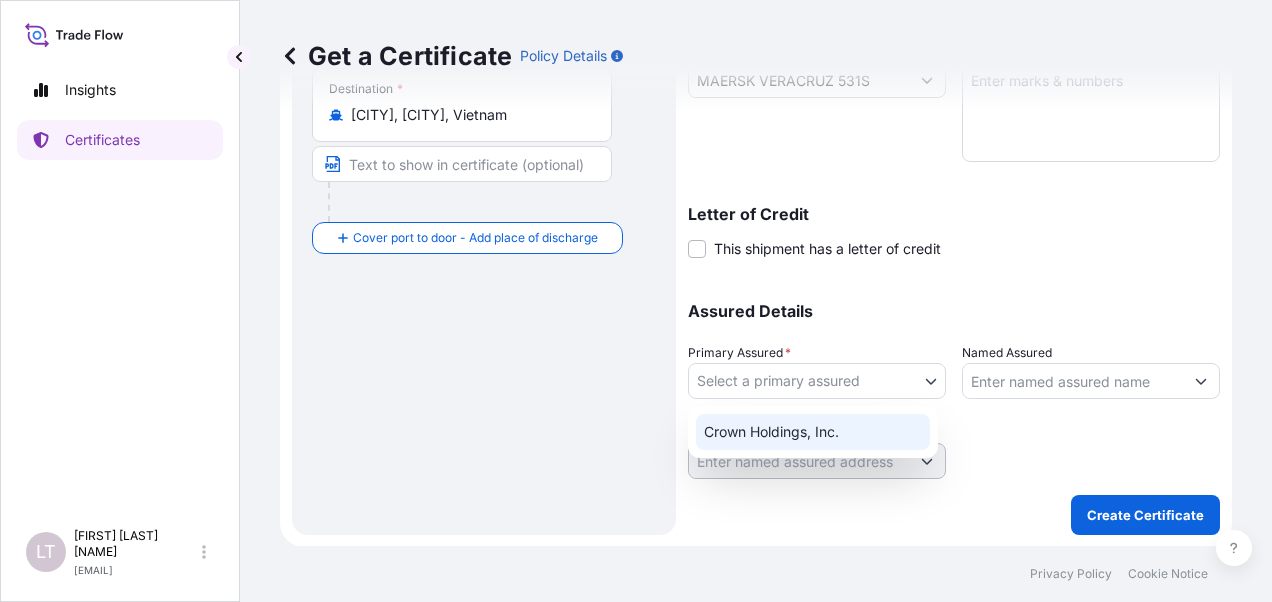 click on "Crown Holdings, Inc." at bounding box center (813, 432) 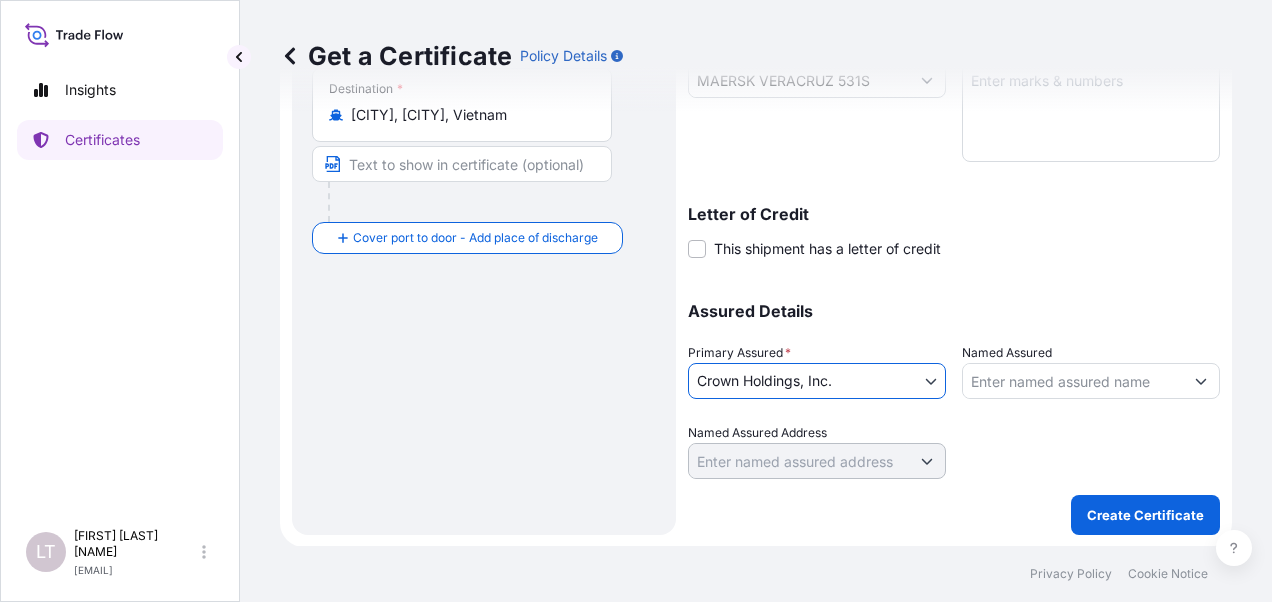 click on "Named Assured" at bounding box center (1073, 381) 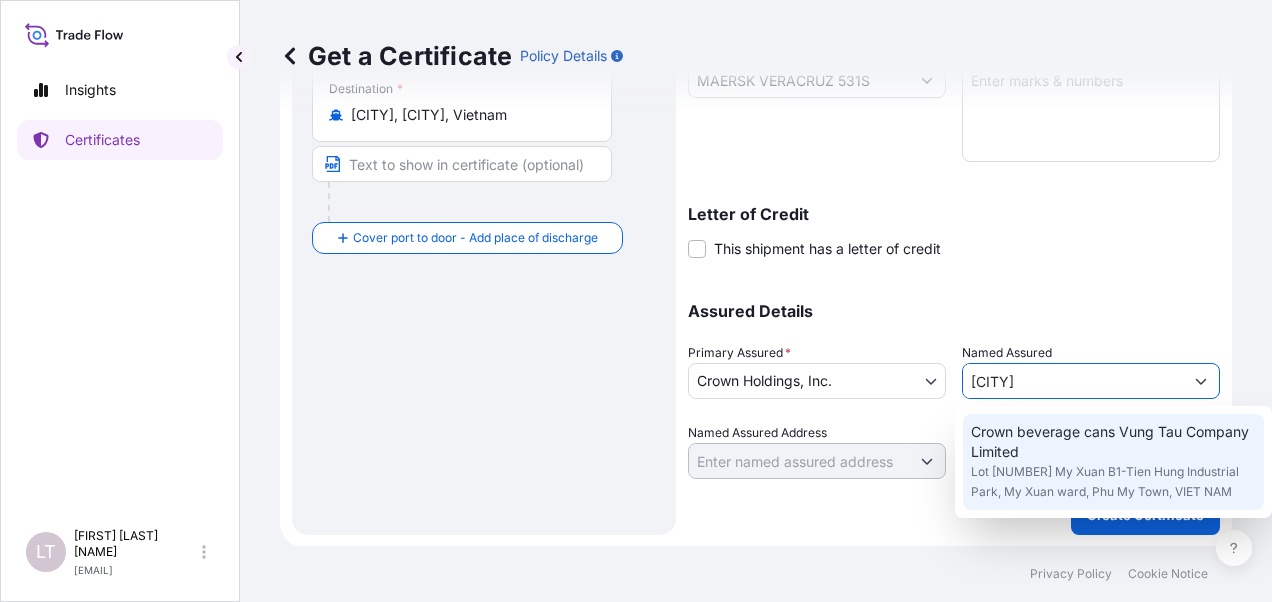 click on "Crown beverage cans Vung Tau Company Limited" at bounding box center (1113, 442) 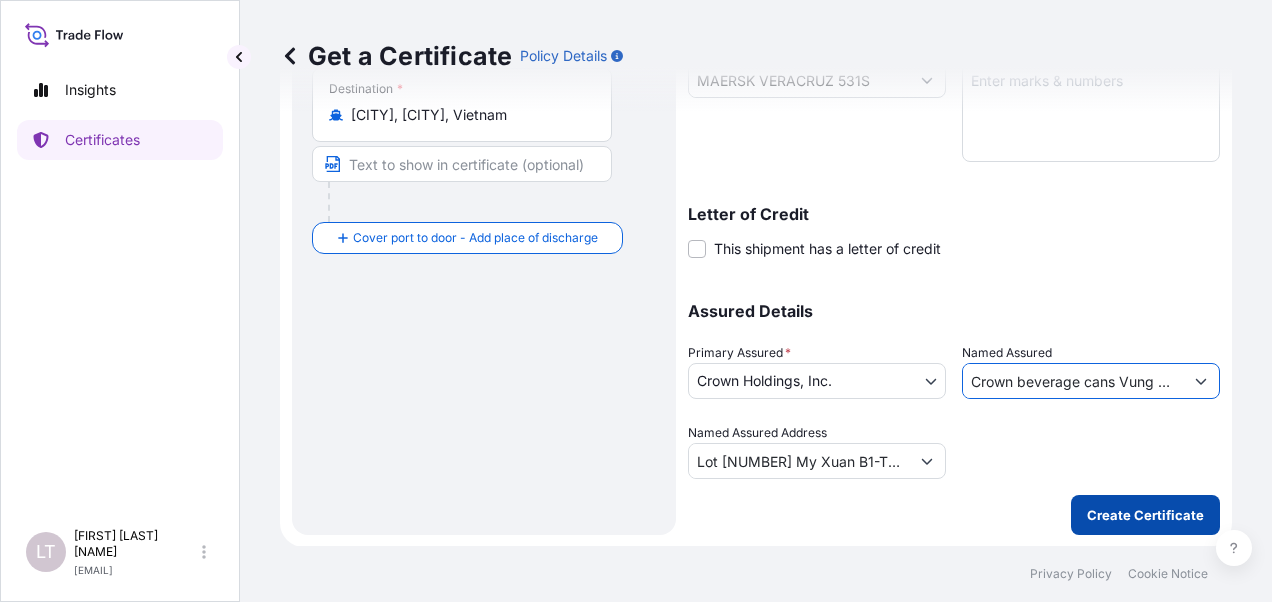 type on "Crown beverage cans Vung Tau Company Limited" 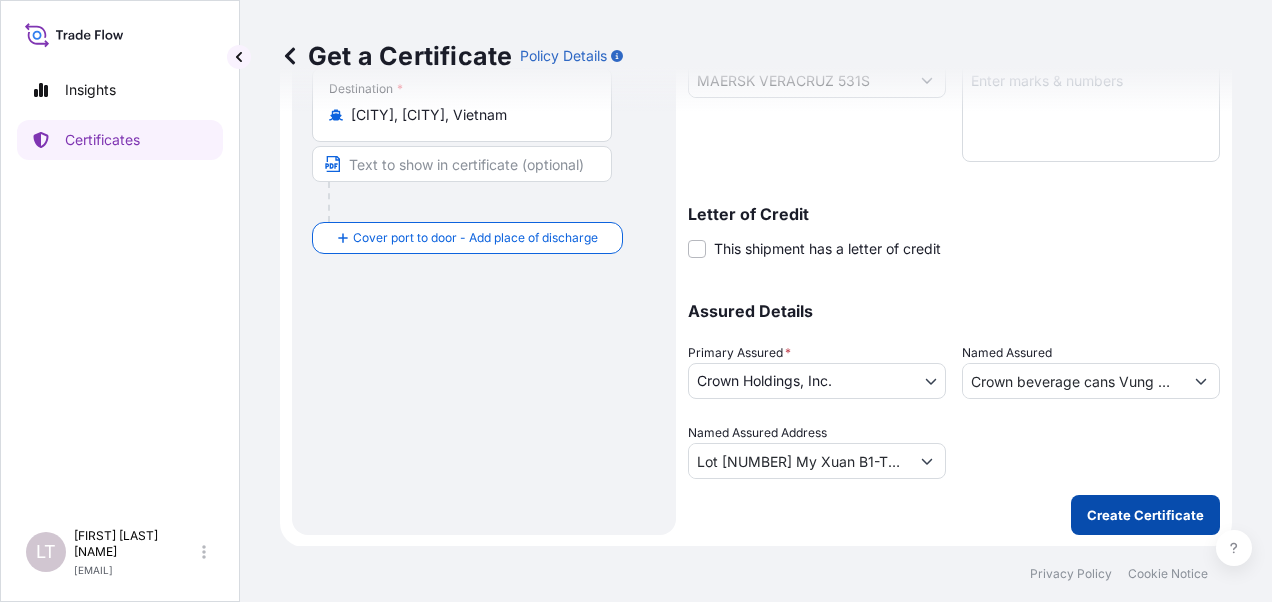 click on "Create Certificate" at bounding box center [1145, 515] 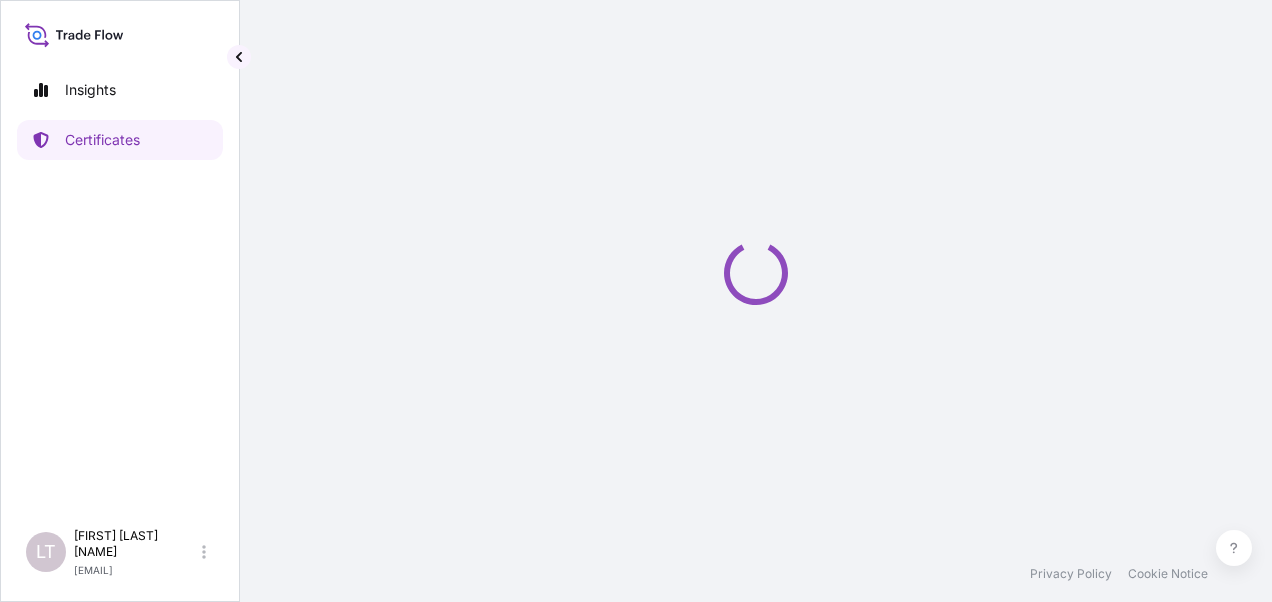 scroll, scrollTop: 0, scrollLeft: 0, axis: both 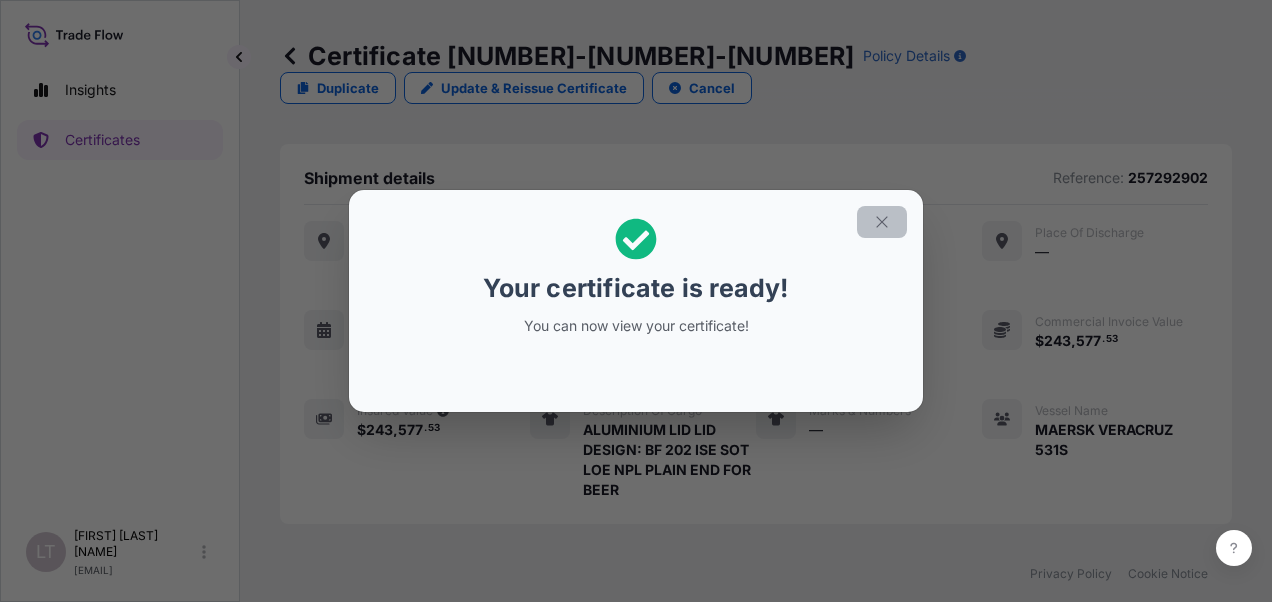 click at bounding box center (882, 222) 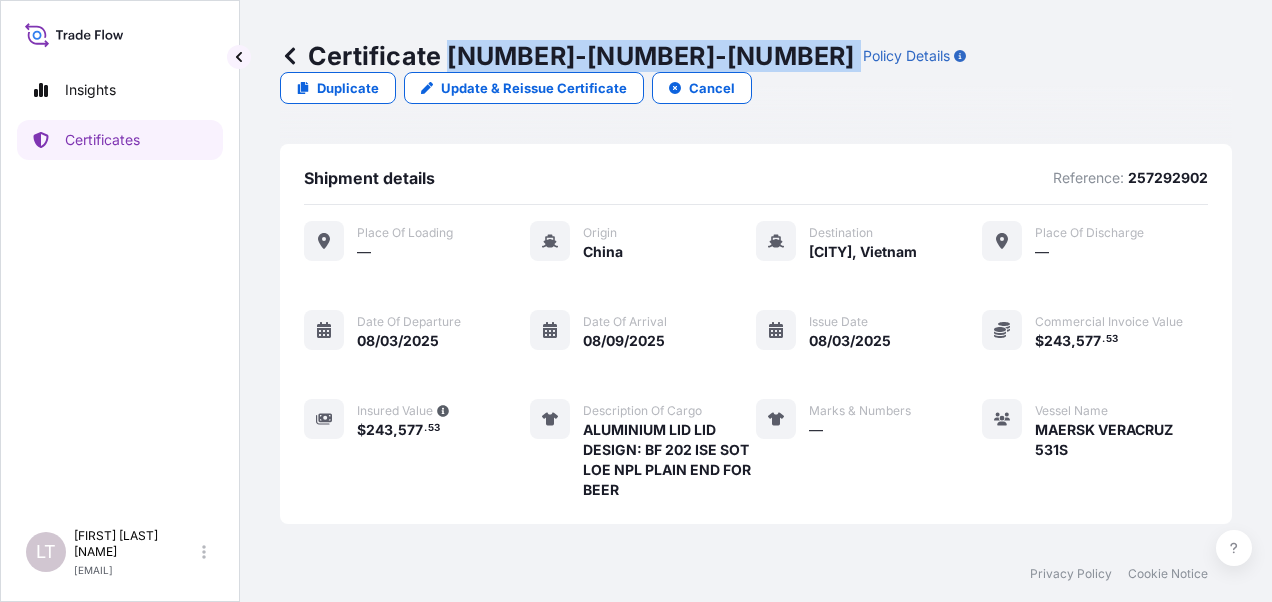 drag, startPoint x: 445, startPoint y: 52, endPoint x: 610, endPoint y: 52, distance: 165 